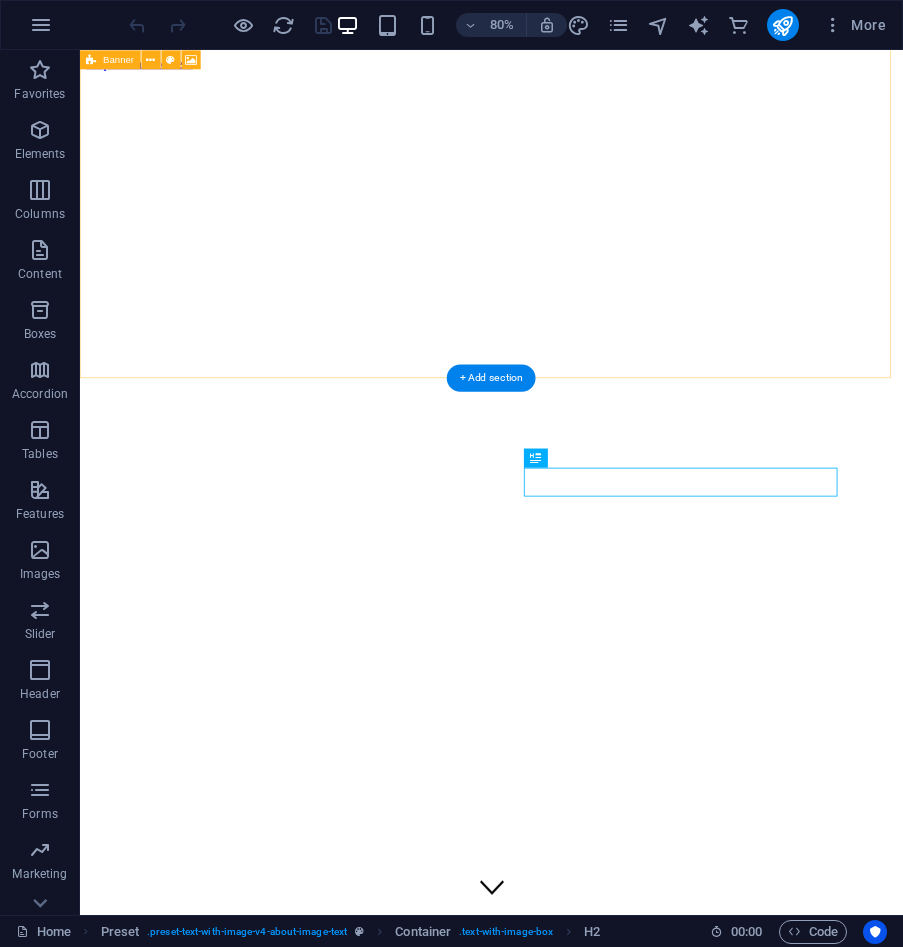 scroll, scrollTop: 671, scrollLeft: 0, axis: vertical 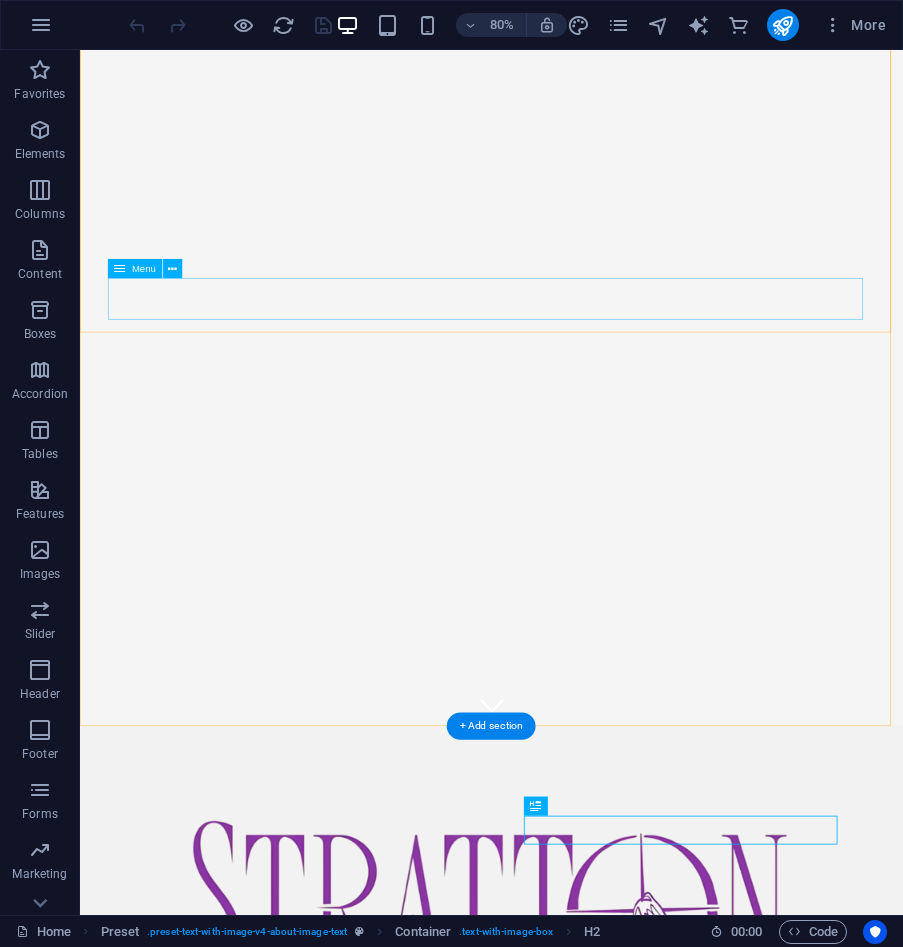 click on "Home About Values Services Contact" at bounding box center (595, 1442) 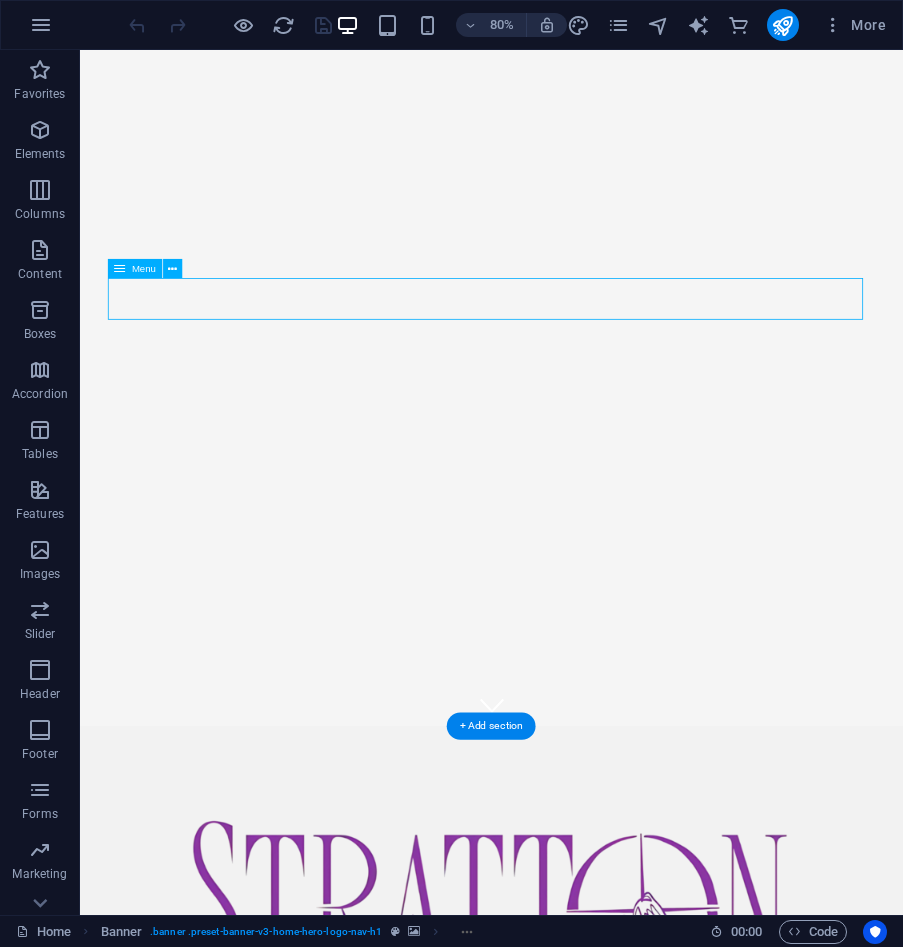 click on "Home About Values Services Contact" at bounding box center (595, 1442) 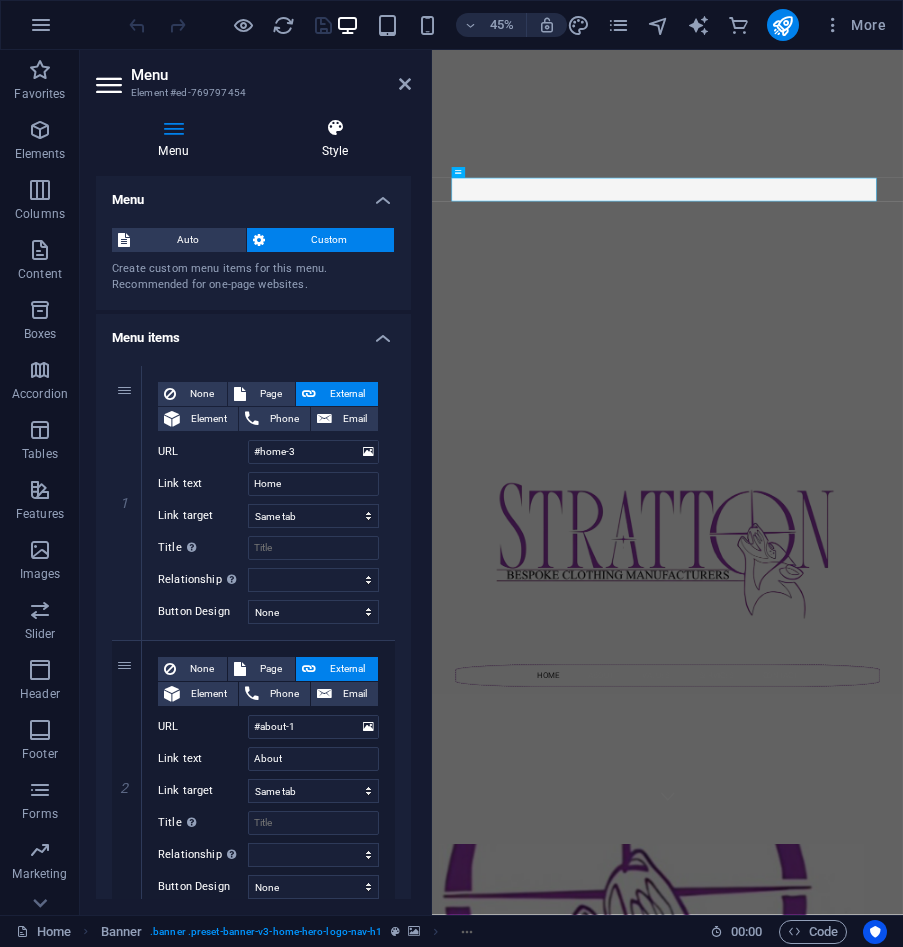 click at bounding box center [335, 128] 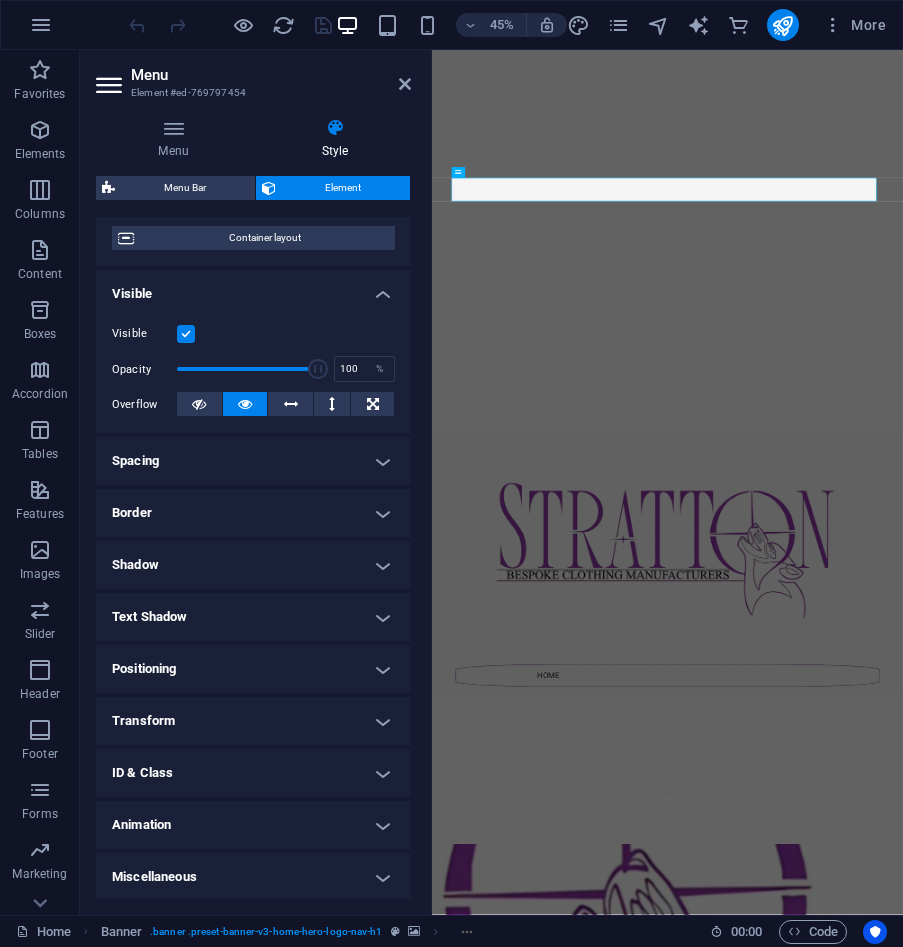 scroll, scrollTop: 163, scrollLeft: 0, axis: vertical 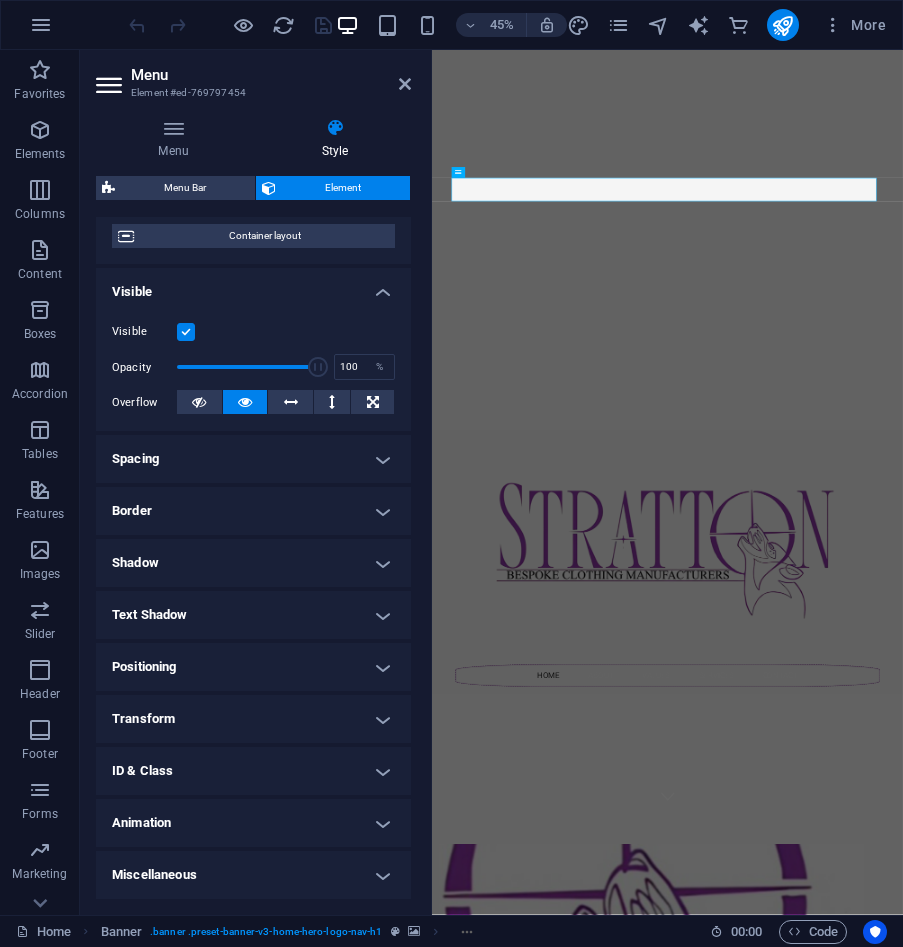 click on "Shadow" at bounding box center [253, 563] 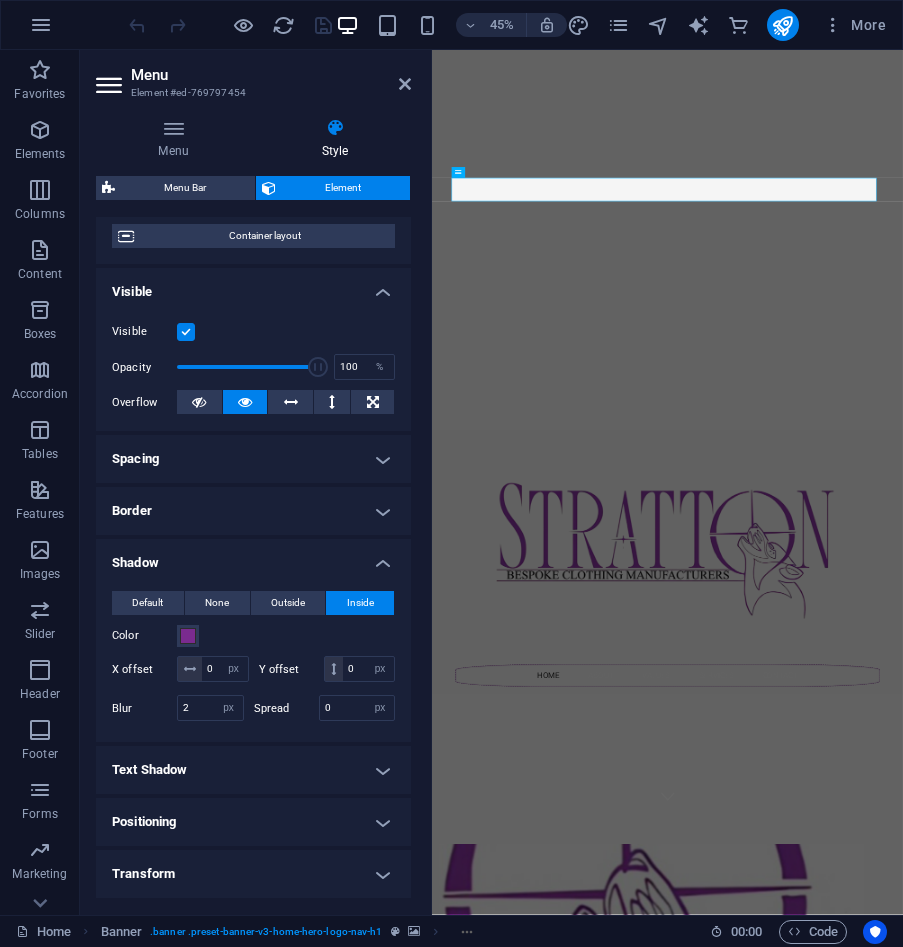 click on "Shadow" at bounding box center [253, 557] 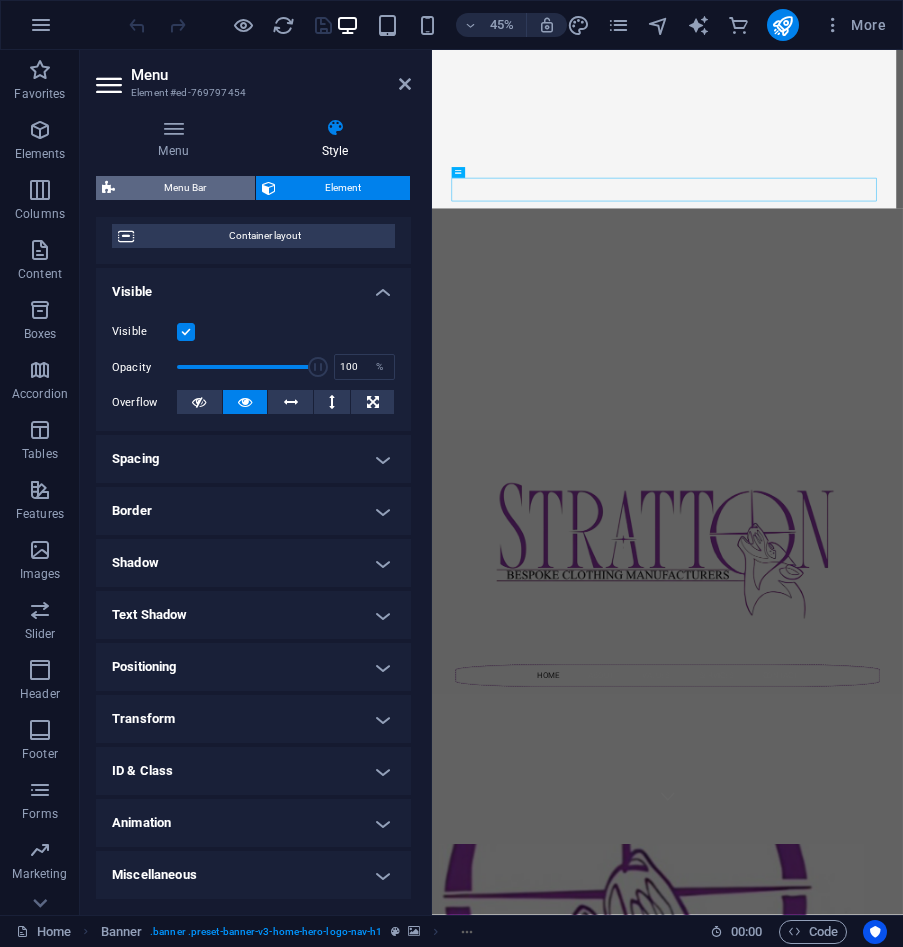 click on "Menu Bar" at bounding box center [185, 188] 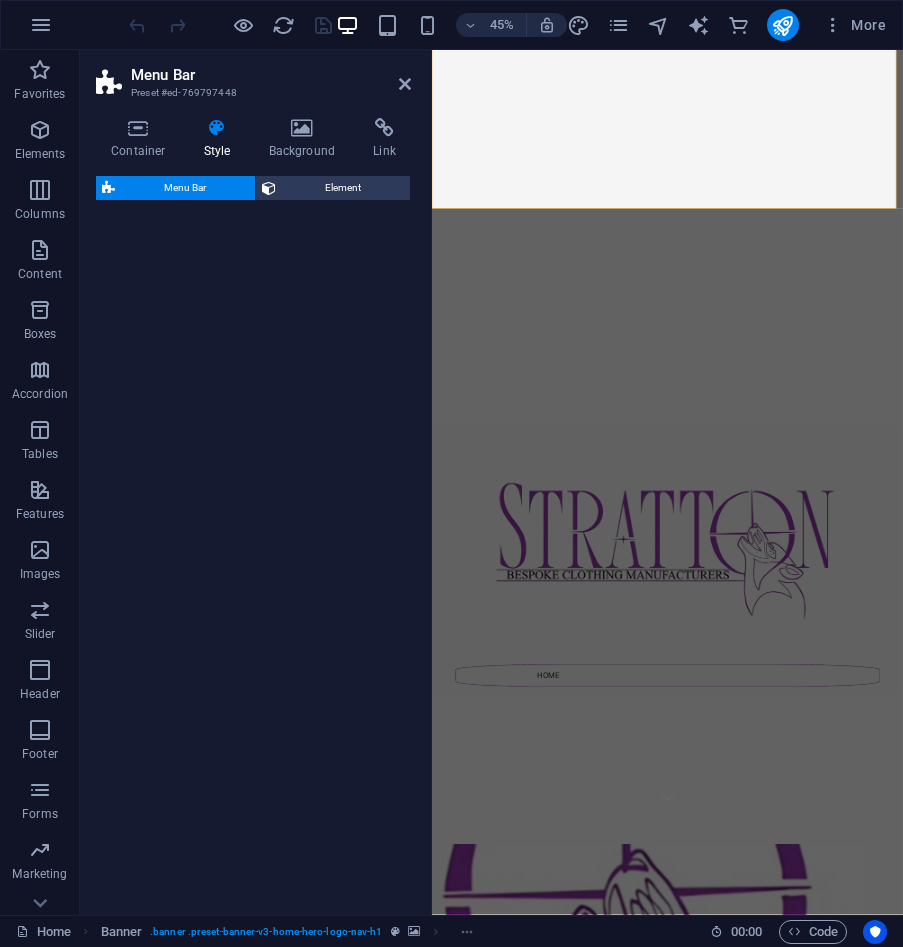 select on "rem" 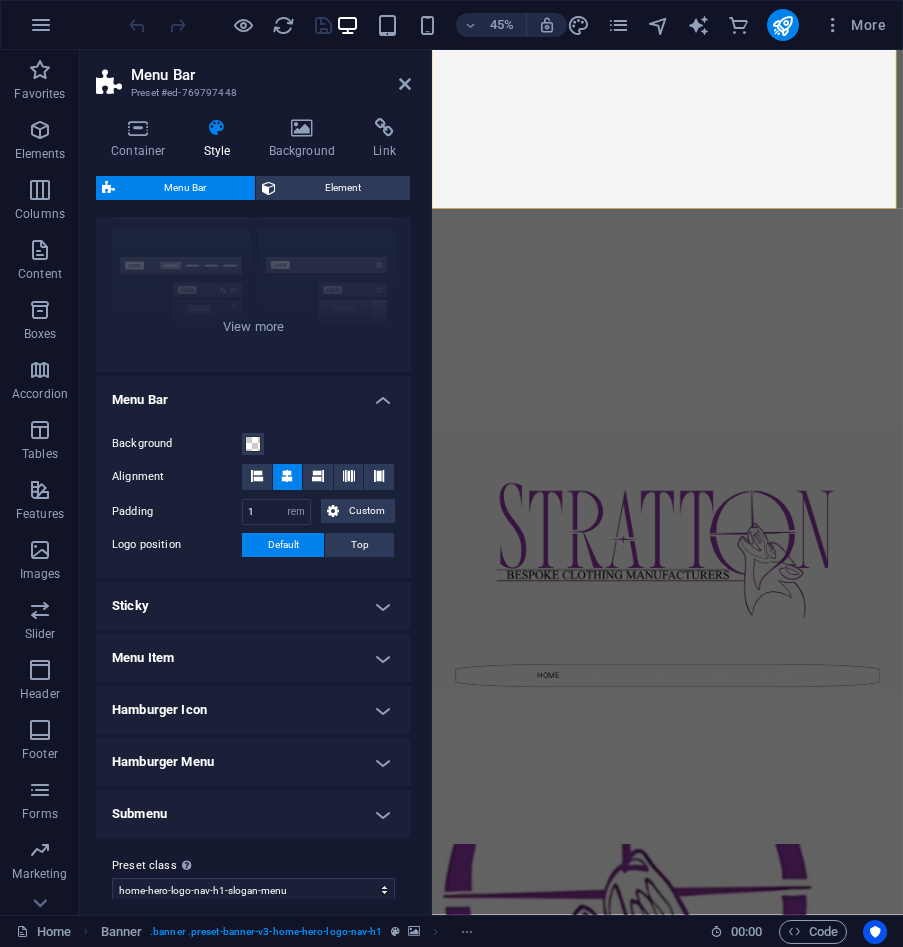 scroll, scrollTop: 200, scrollLeft: 0, axis: vertical 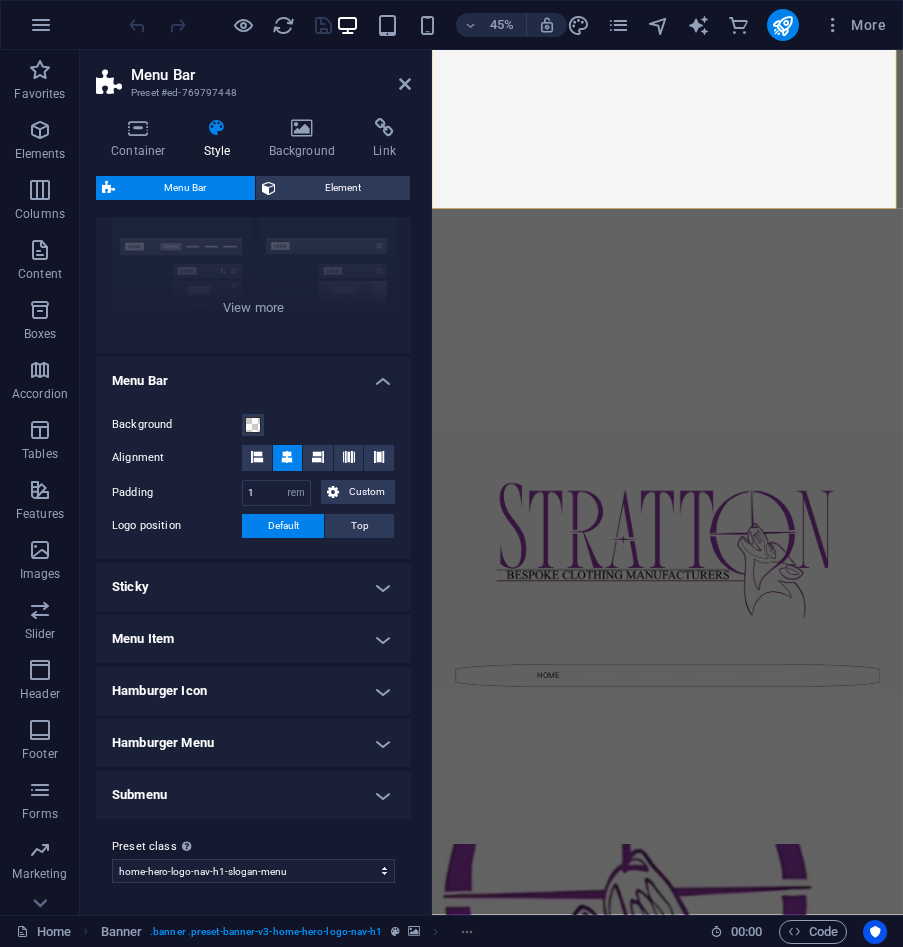 click on "Sticky" at bounding box center (253, 587) 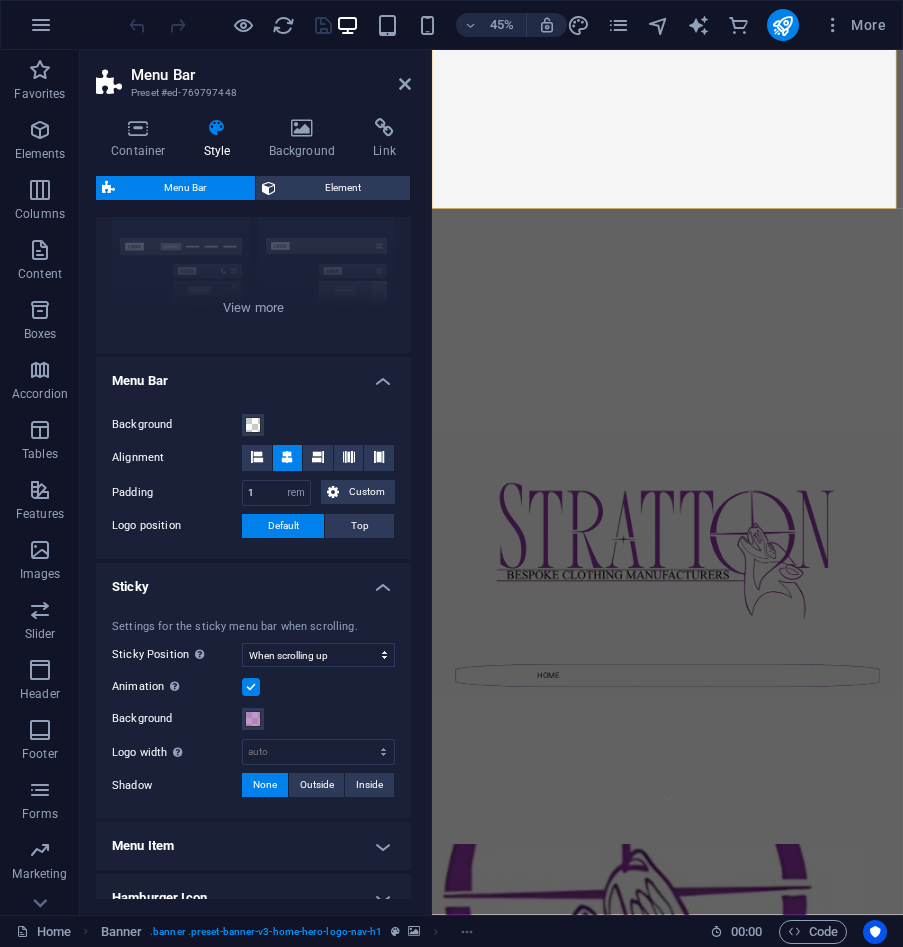 click on "Sticky" at bounding box center (253, 581) 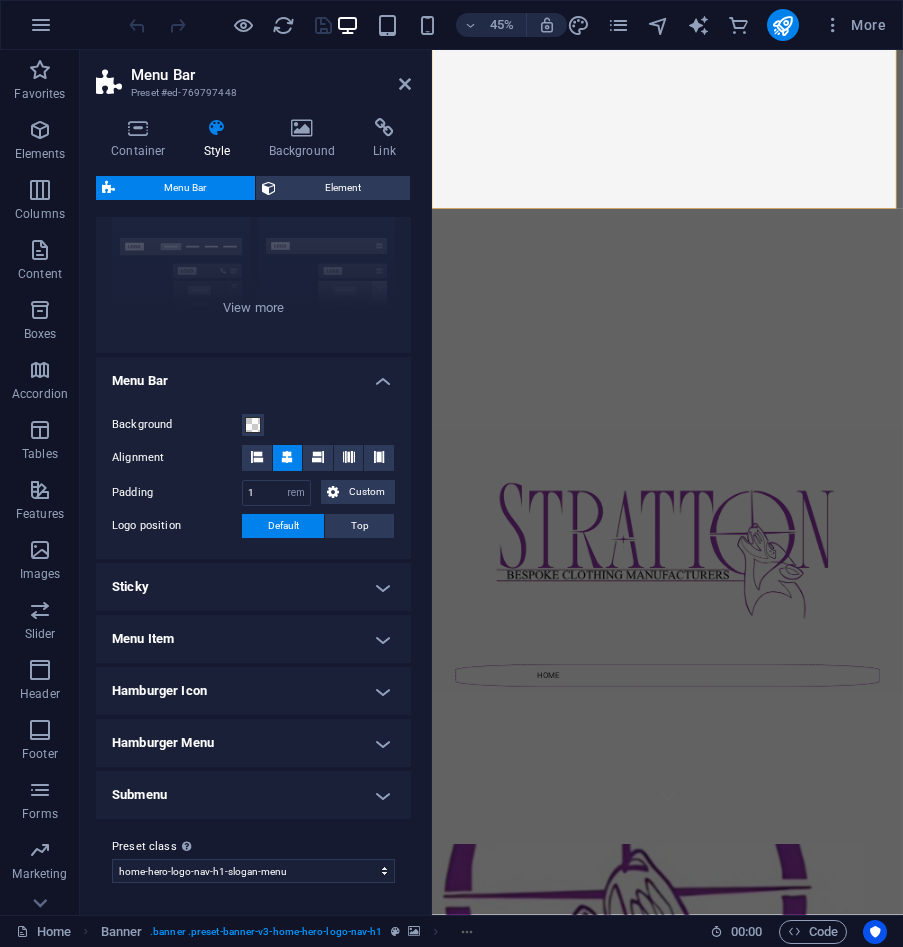 click on "Menu Item" at bounding box center (253, 639) 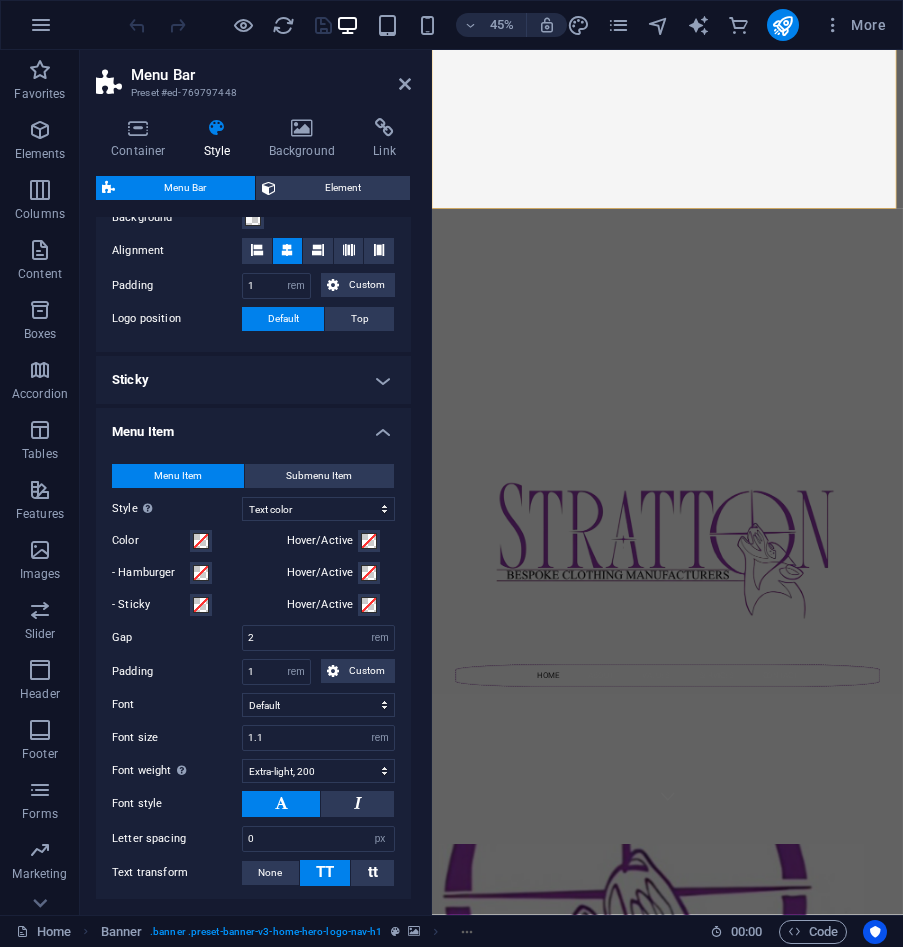 scroll, scrollTop: 408, scrollLeft: 0, axis: vertical 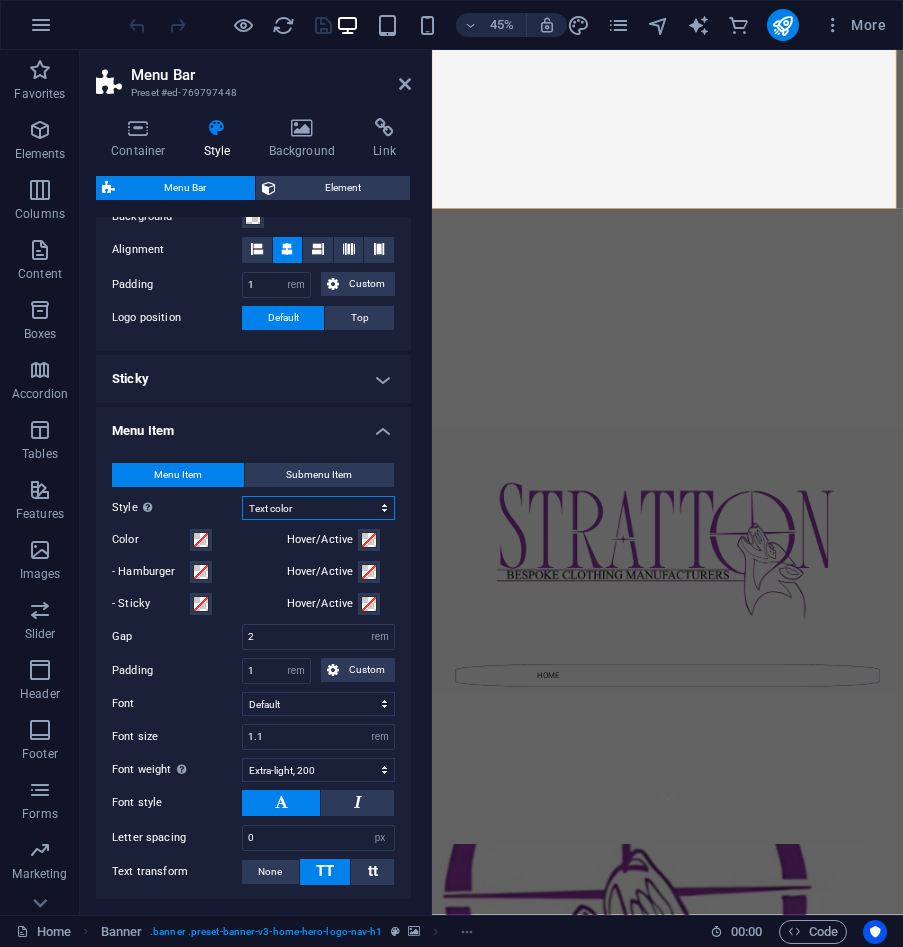 click on "Plain Text color Box: Fade Box: Flip vertical Box: Flip horizontal Box: Slide down Box: Slide up Box: Slide right Box: Slide left Box: Zoom effect Border Border top & bottom Border left & right Border top Border bottom" at bounding box center (318, 508) 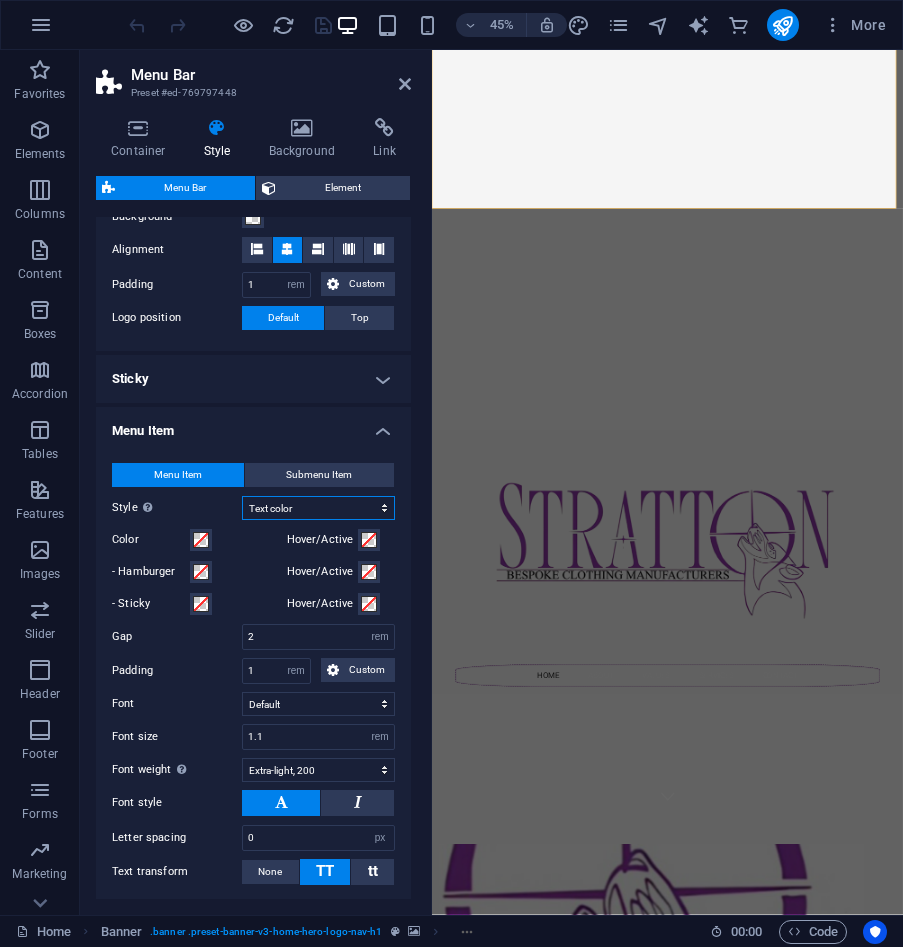 click on "Plain Text color Box: Fade Box: Flip vertical Box: Flip horizontal Box: Slide down Box: Slide up Box: Slide right Box: Slide left Box: Zoom effect Border Border top & bottom Border left & right Border top Border bottom" at bounding box center [318, 508] 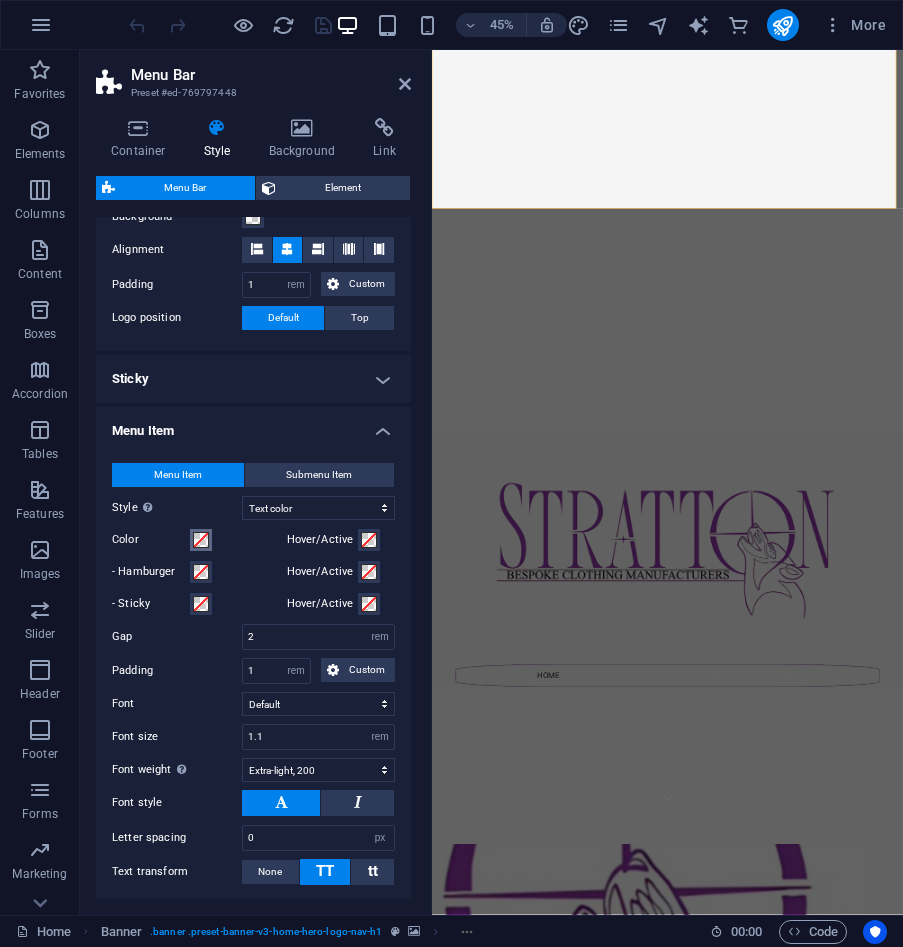 click at bounding box center [201, 540] 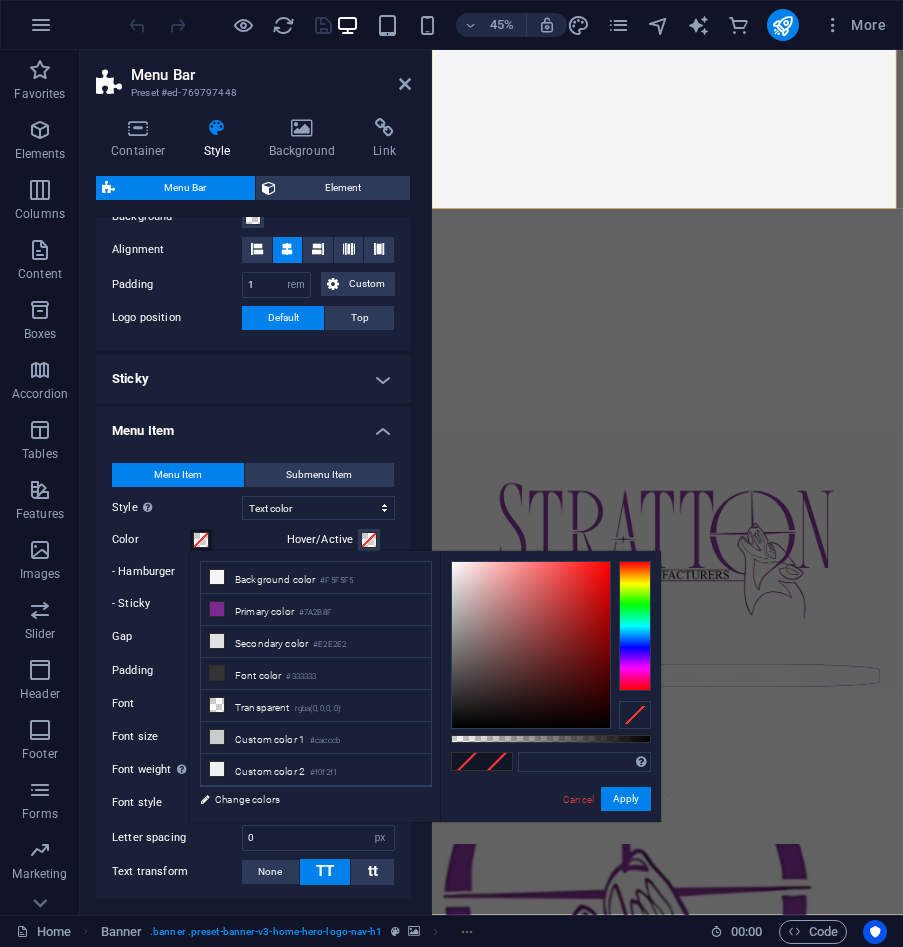 type on "#0d0d0d" 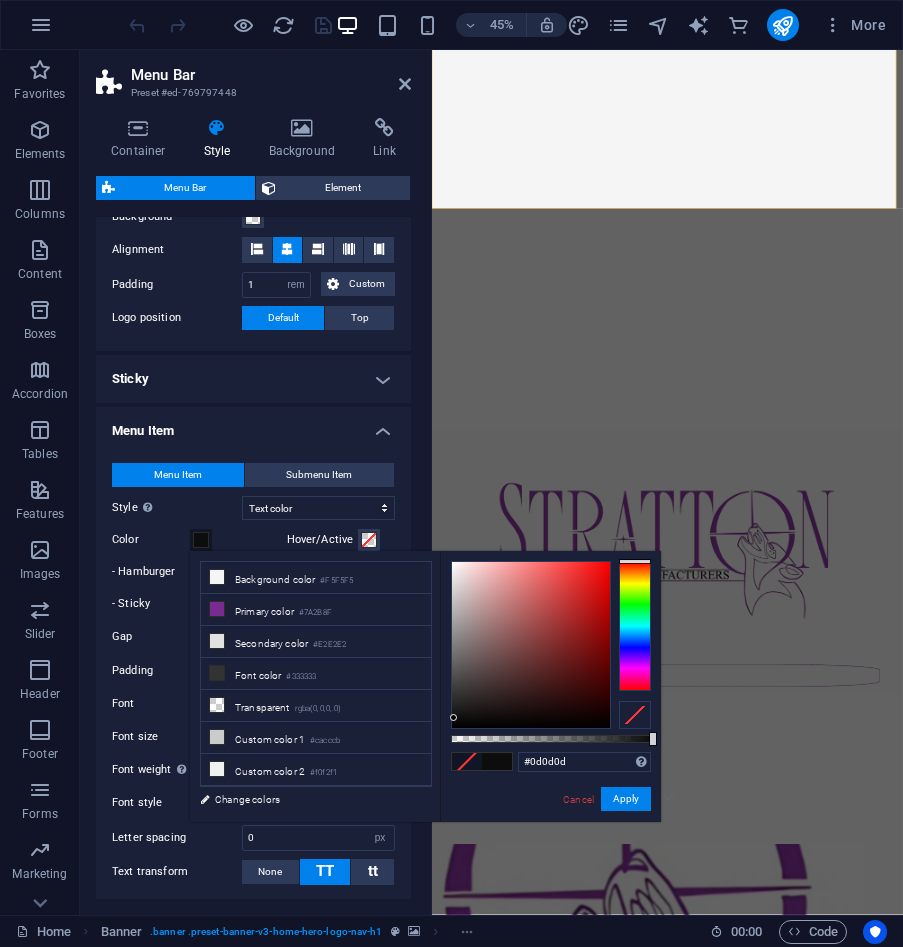 click at bounding box center (531, 645) 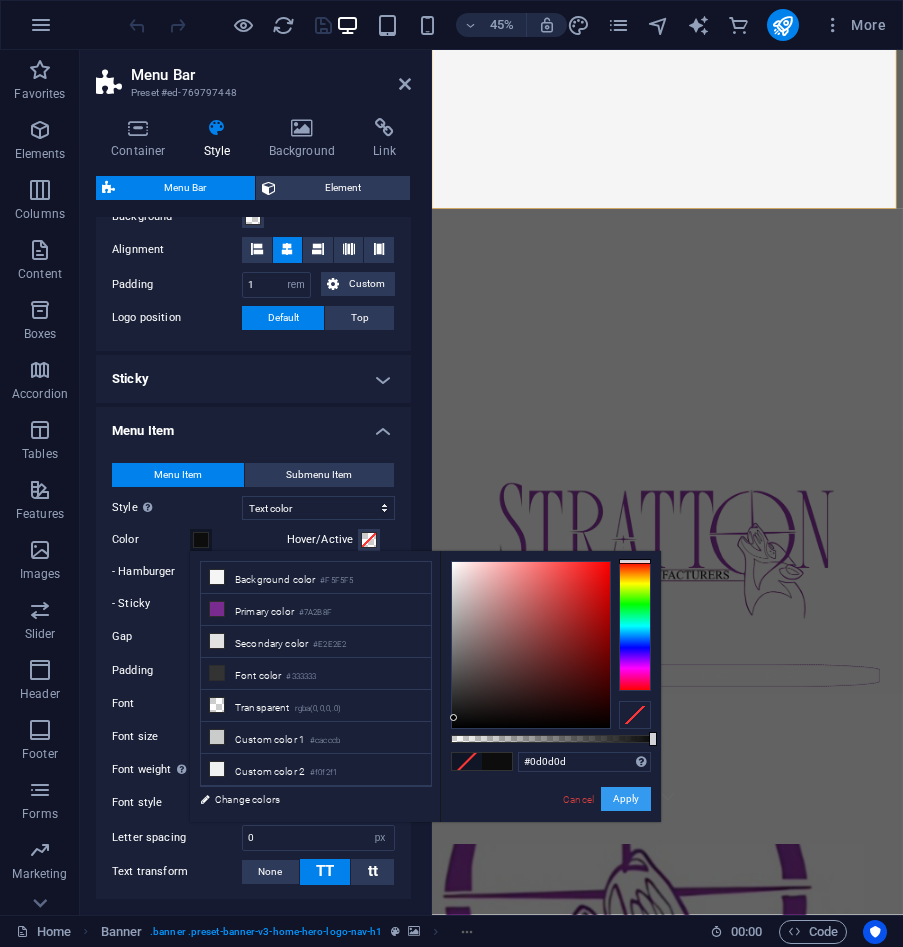 click on "Apply" at bounding box center [626, 799] 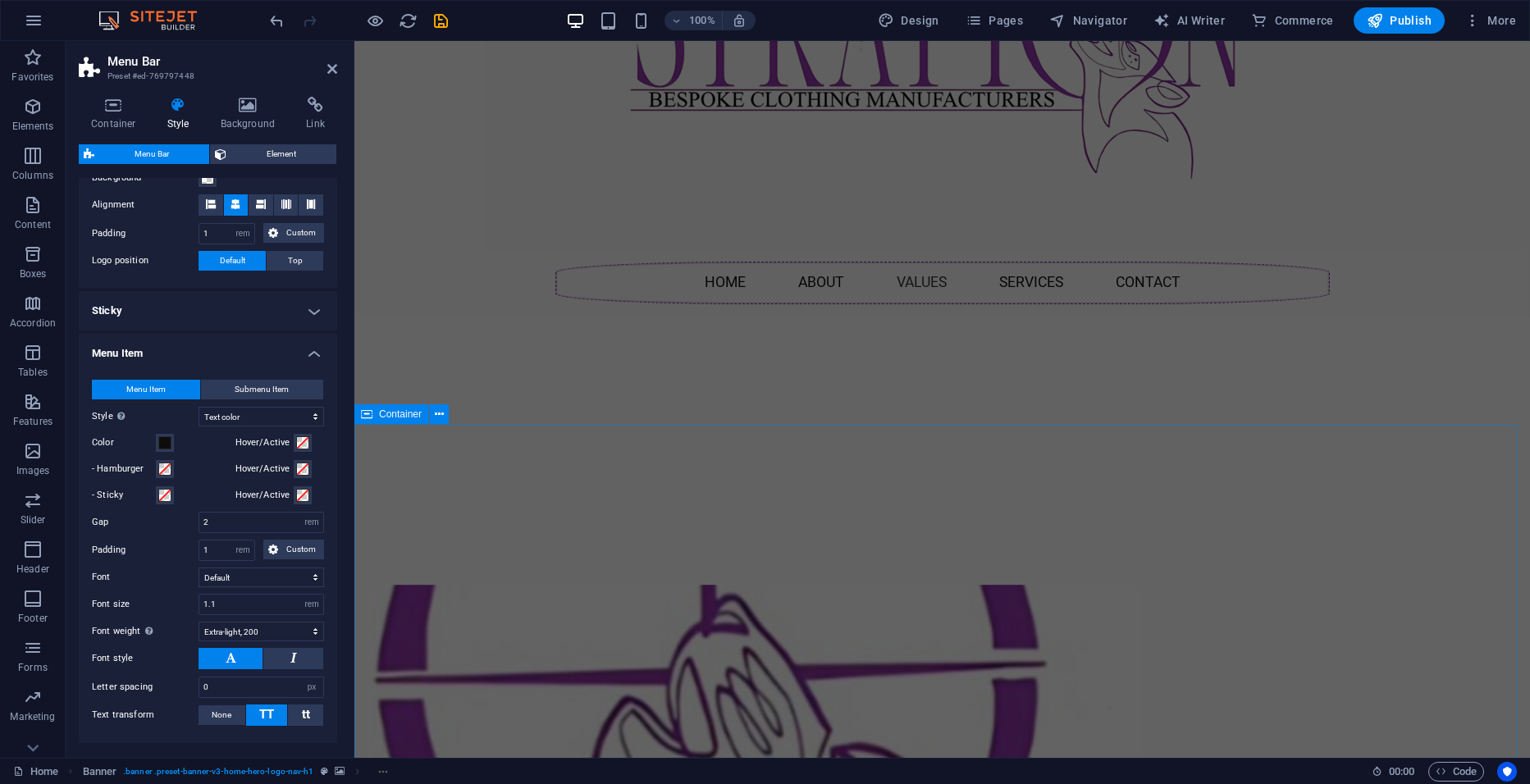 scroll, scrollTop: 1367, scrollLeft: 0, axis: vertical 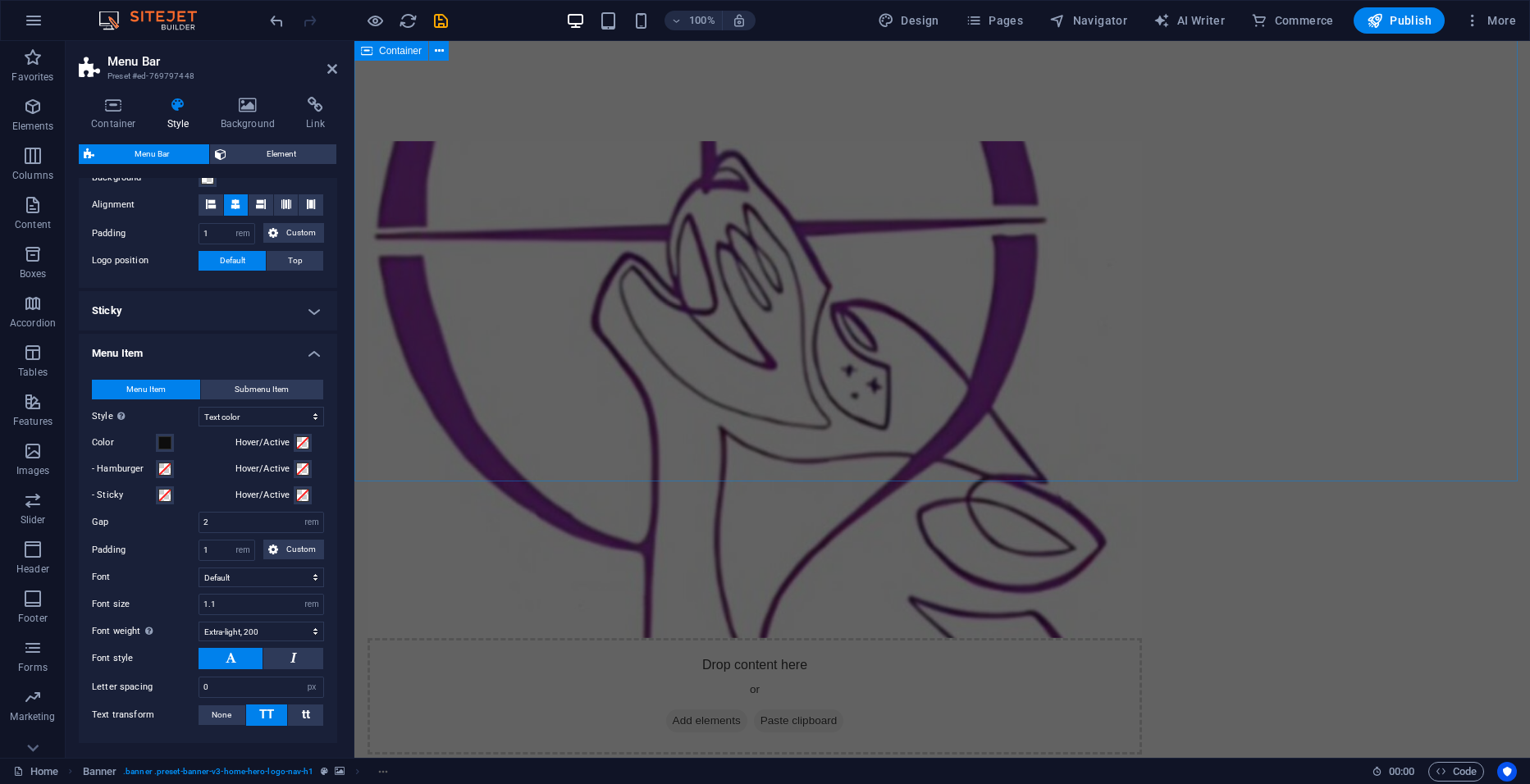 click on "Customer-Centric Design Consultation Book a Consultation  Let’s bring your vision to life. Our expert team will guide you through fabric choices, design options, and branding to create the perfect bespoke piece.  Schedule a free consultation today and let’s create something tailor-made for you. .fa-secondary{opacity:[NUMBER]} Design Design Process Our designer will take your ideas, inspirations, and prompts into account to create a range of custom design options. You'll have the chance to review, request changes, and refine the look until it's exactly what you envisioned. Manufacture Manufacturing Process Once your design is approved, our skilled team brings it to life using high-quality materials and precise craftsmanship. From cutting to stitching to final detailing, we ensure each piece is made to the highest standard, ready for wear, work, or showcase." at bounding box center (942, 1704) 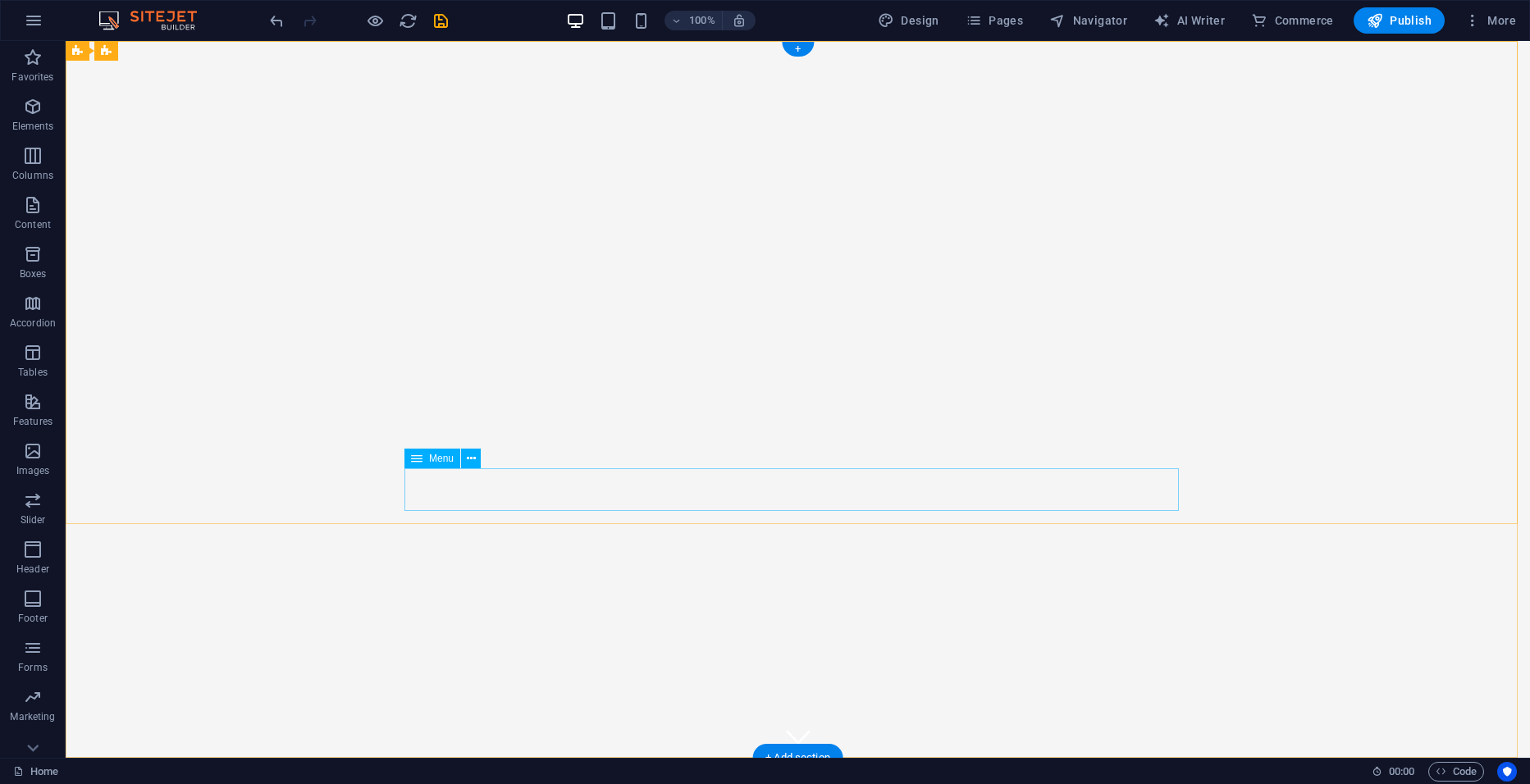 scroll, scrollTop: 157, scrollLeft: 0, axis: vertical 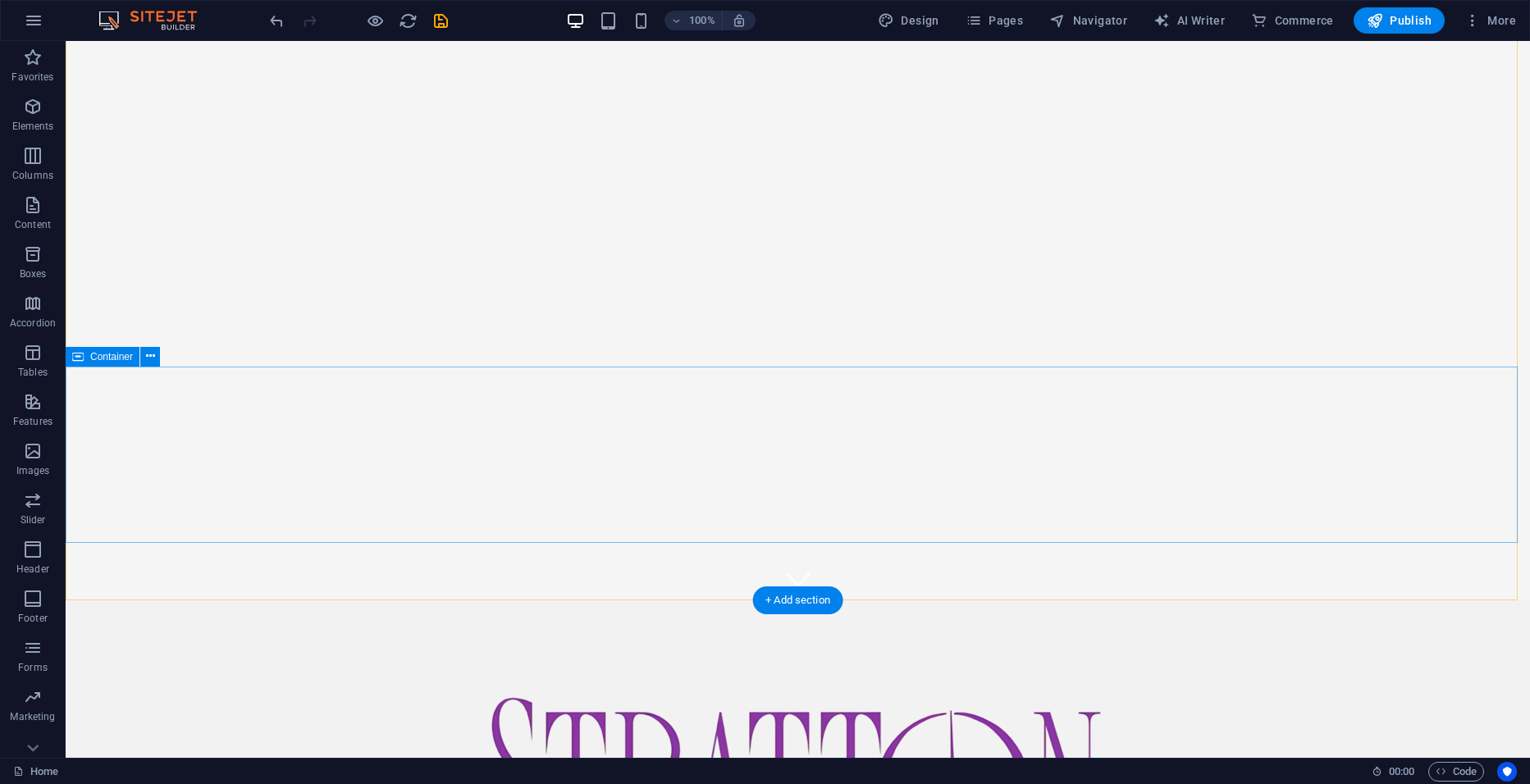 click at bounding box center (797, 1155) 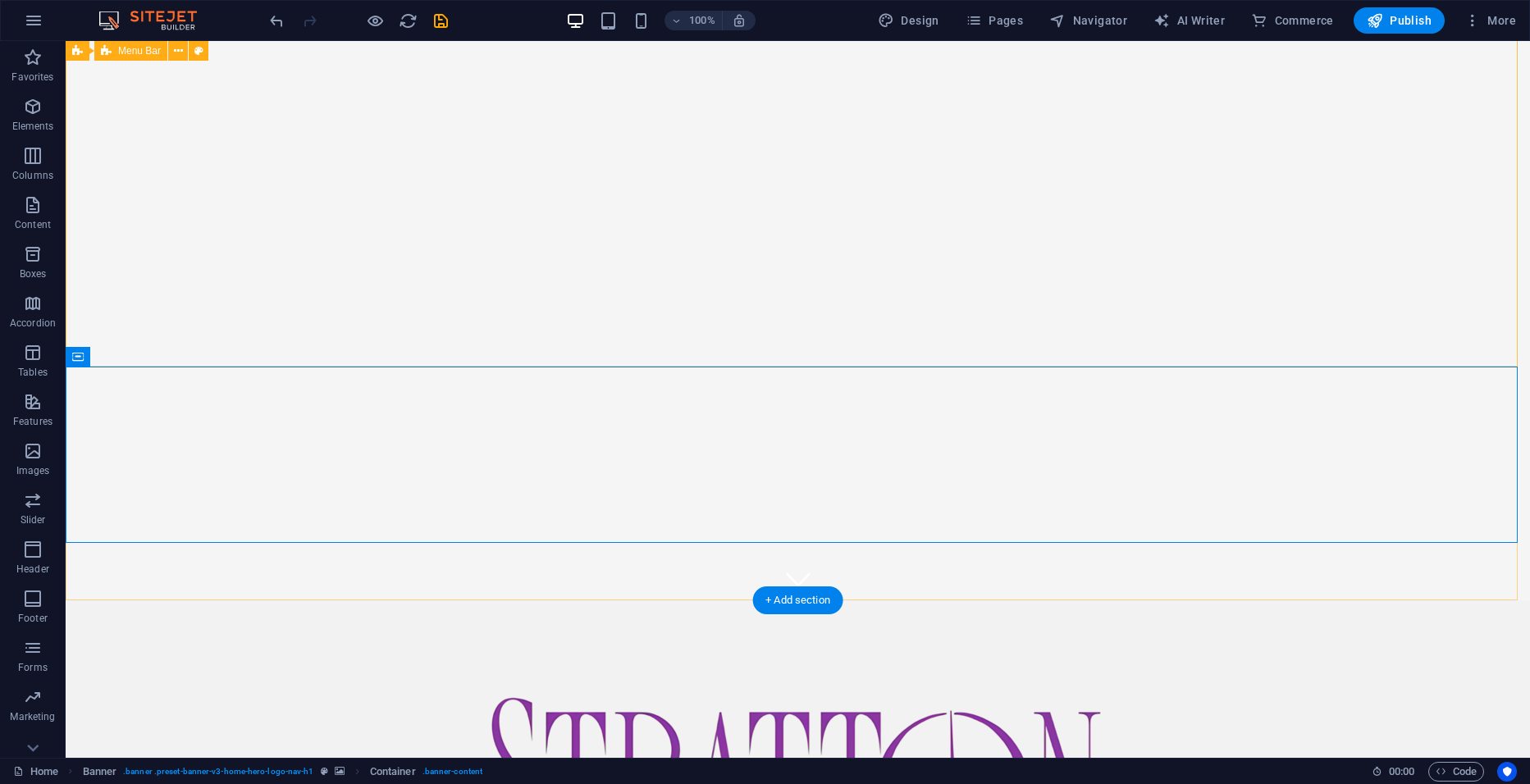 click on "Home About Values Services Contact" at bounding box center [797, 841] 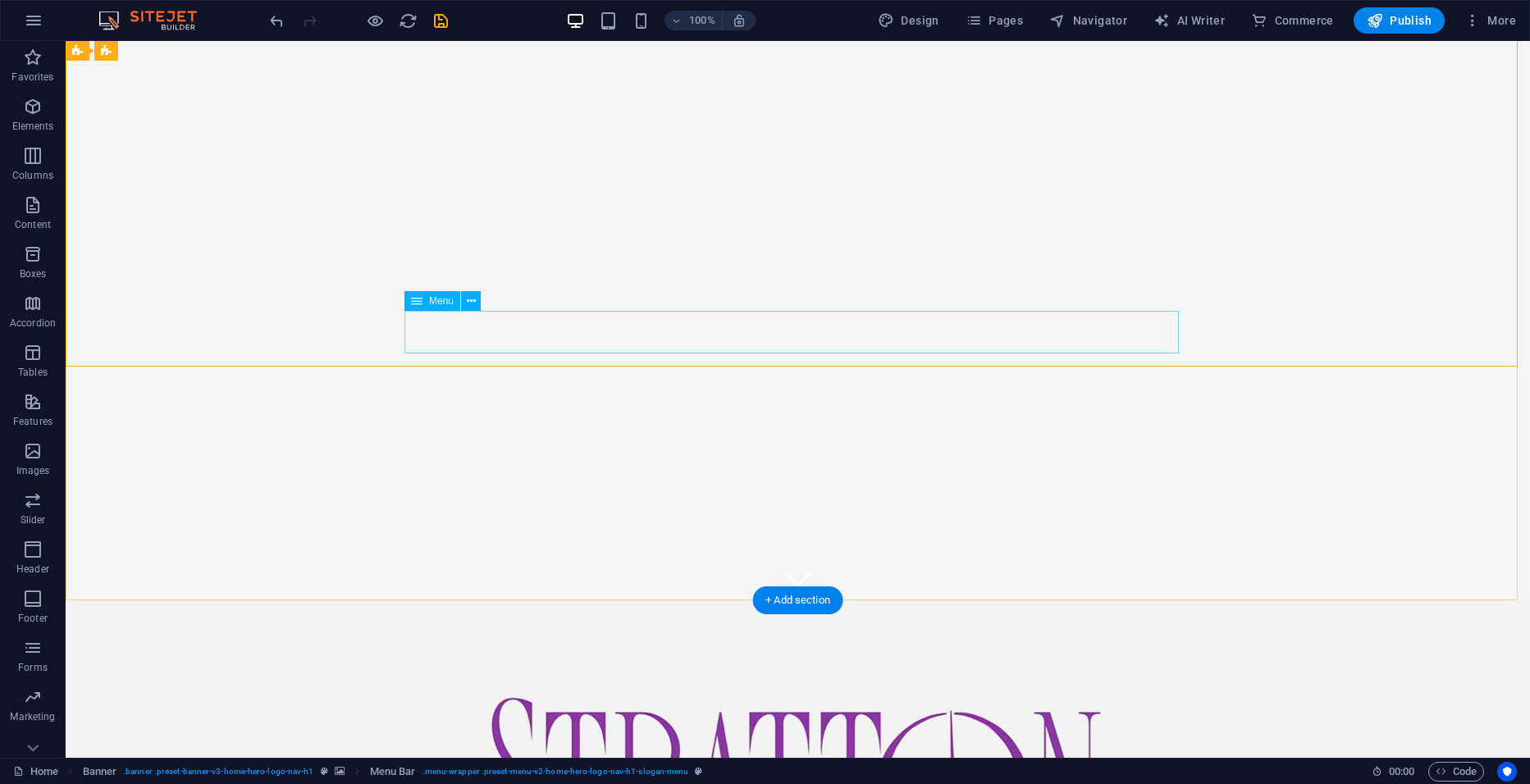 click on "Home About Values Services Contact" at bounding box center (798, 1049) 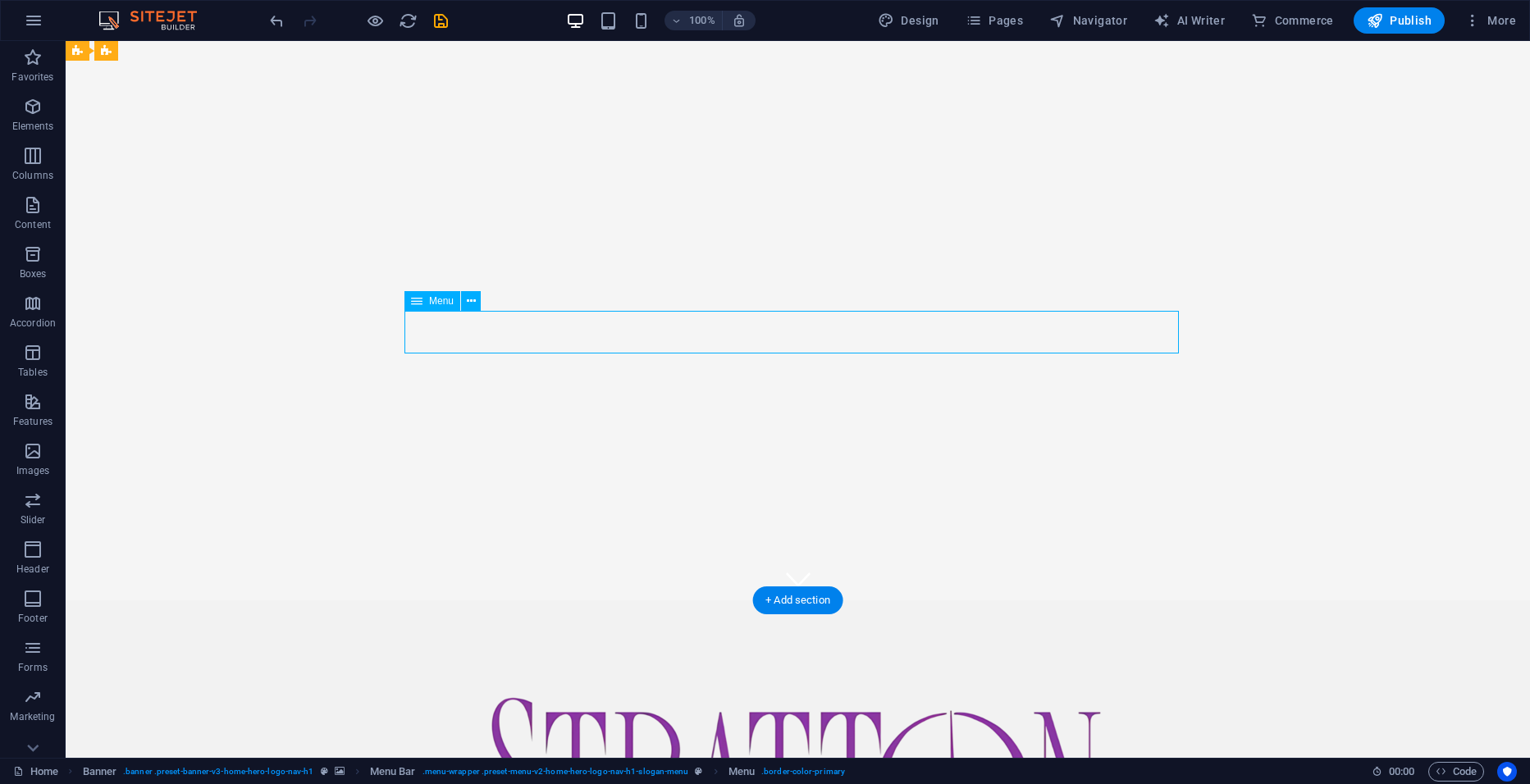 click on "Home About Values Services Contact" at bounding box center (798, 1049) 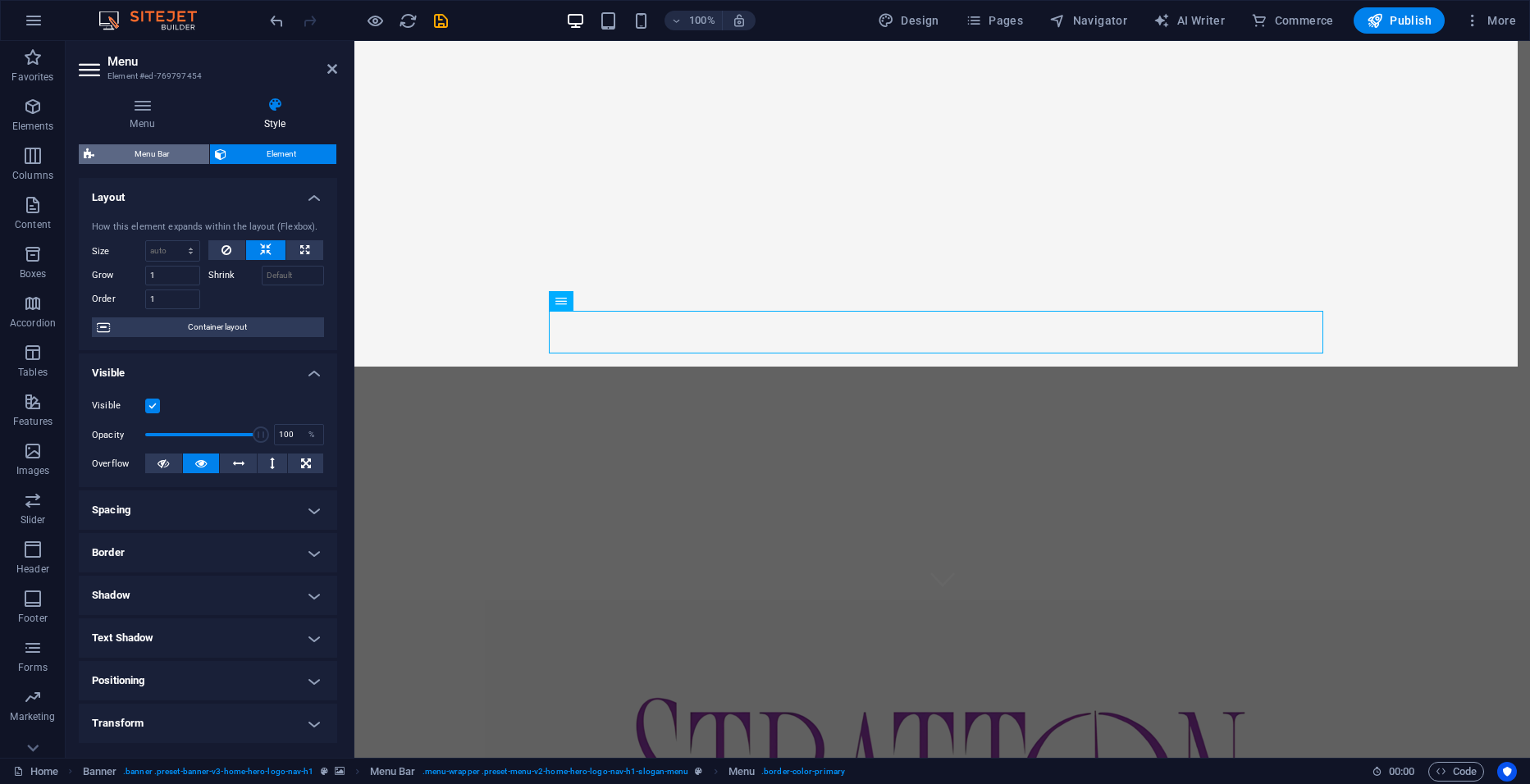 click on "Menu Bar" at bounding box center [152, 154] 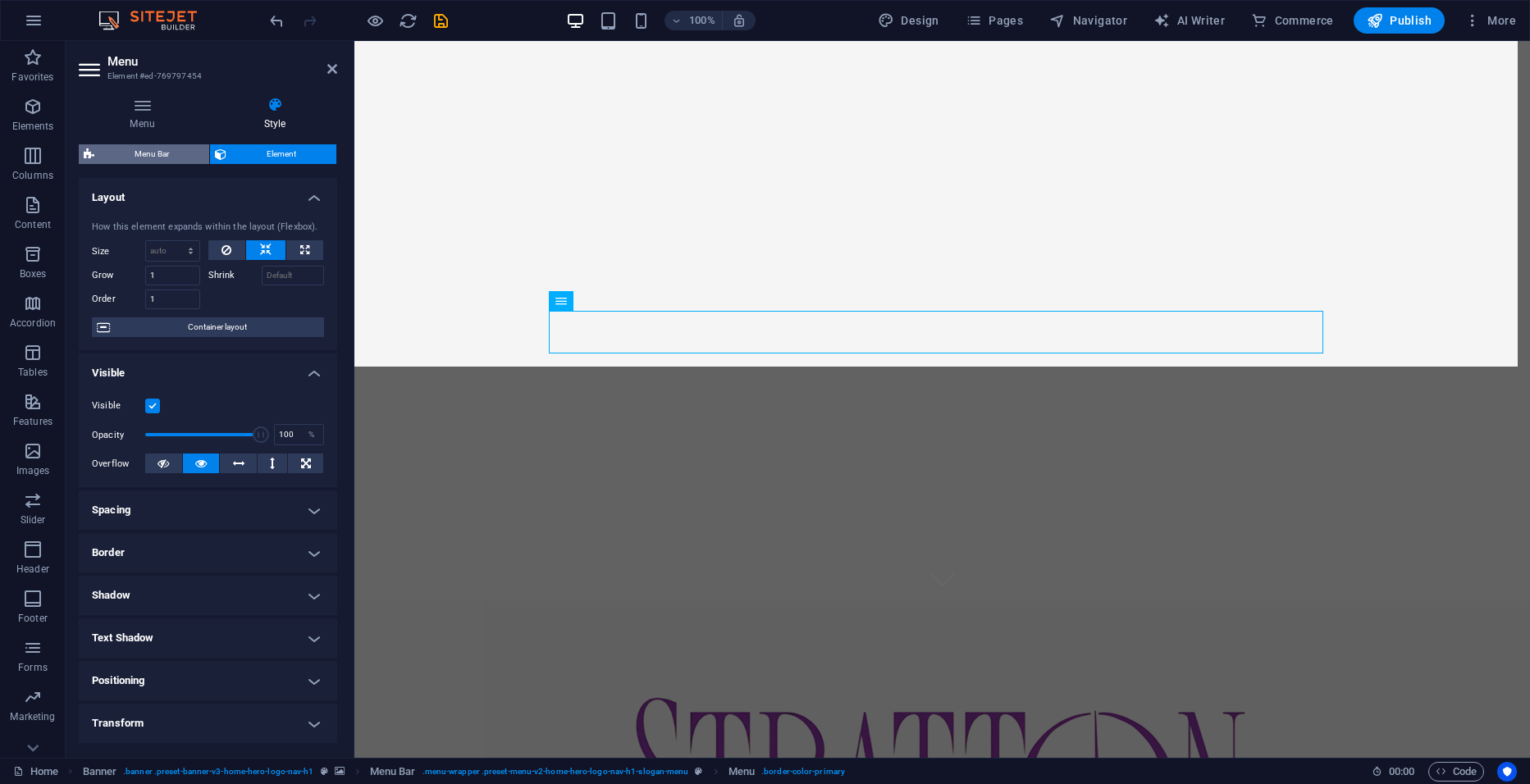select on "200" 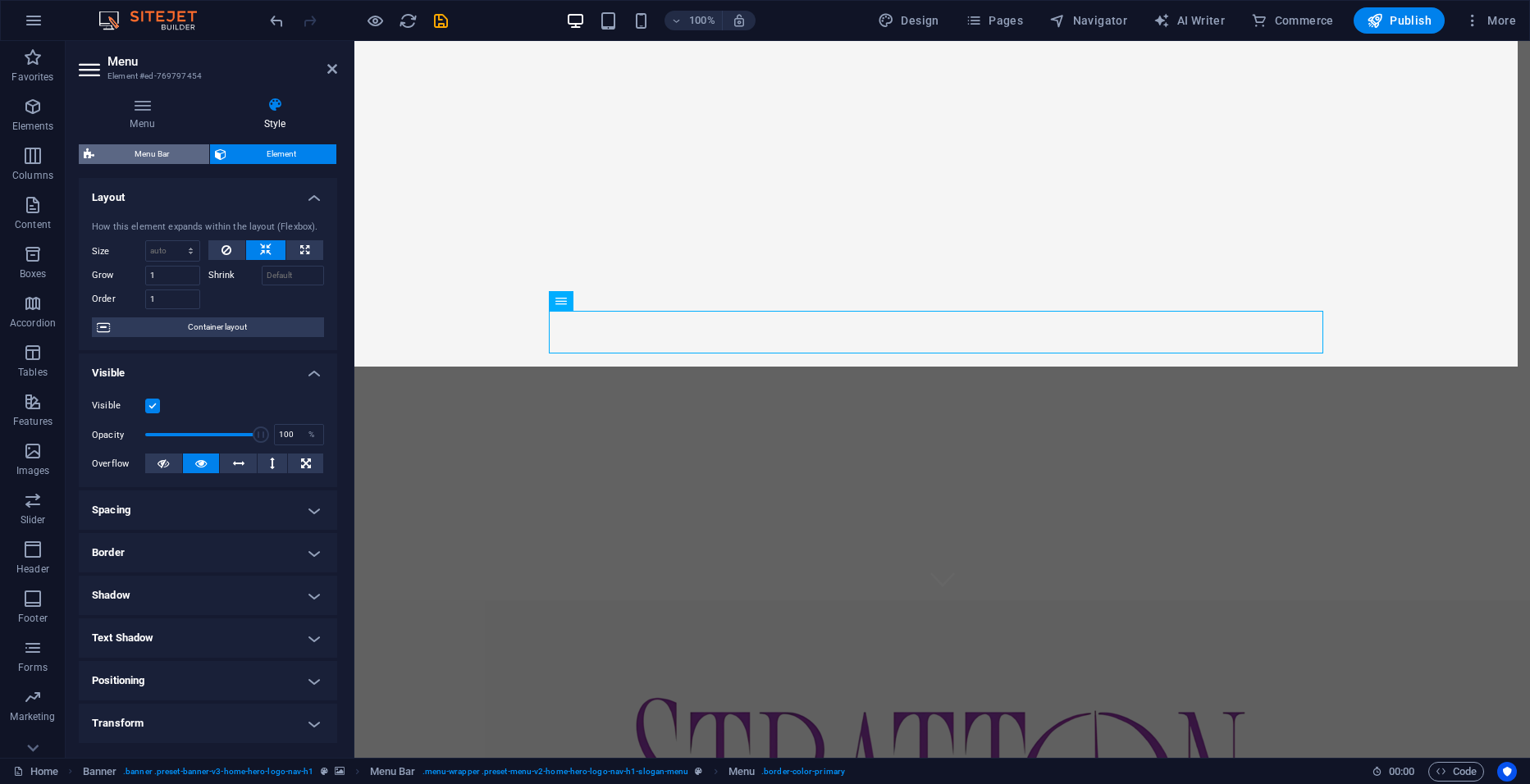 select on "px" 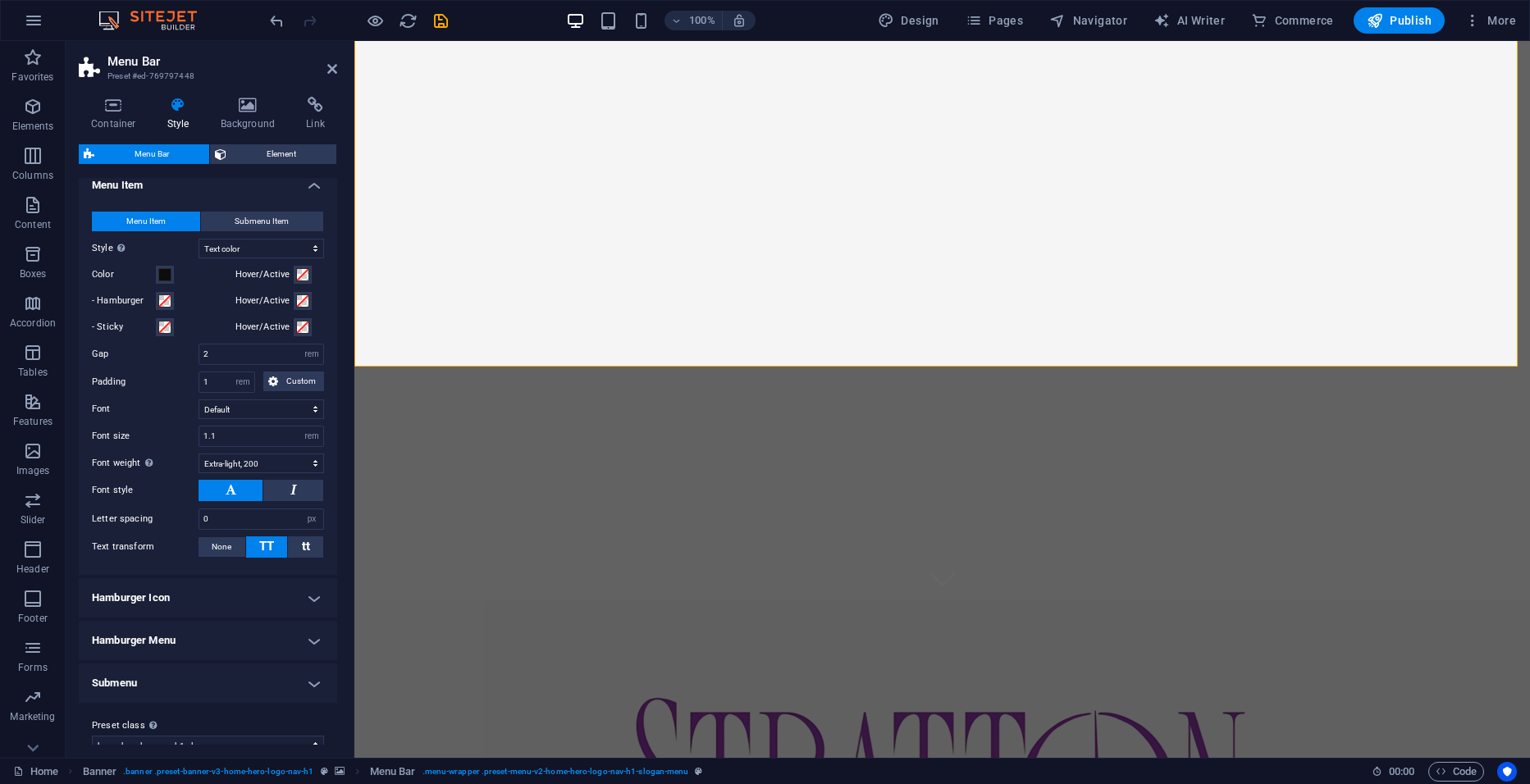 scroll, scrollTop: 526, scrollLeft: 0, axis: vertical 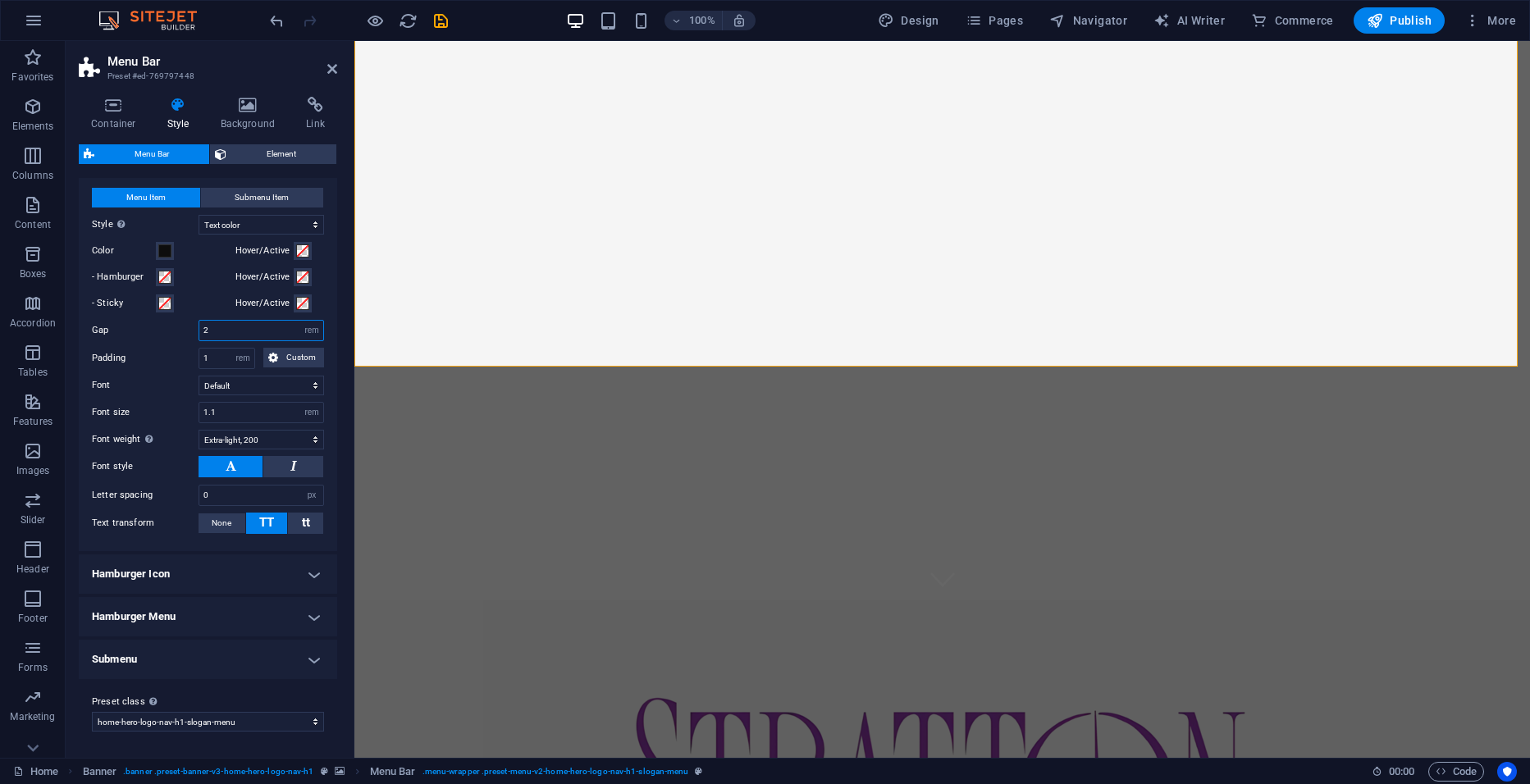 click on "2" at bounding box center [261, 330] 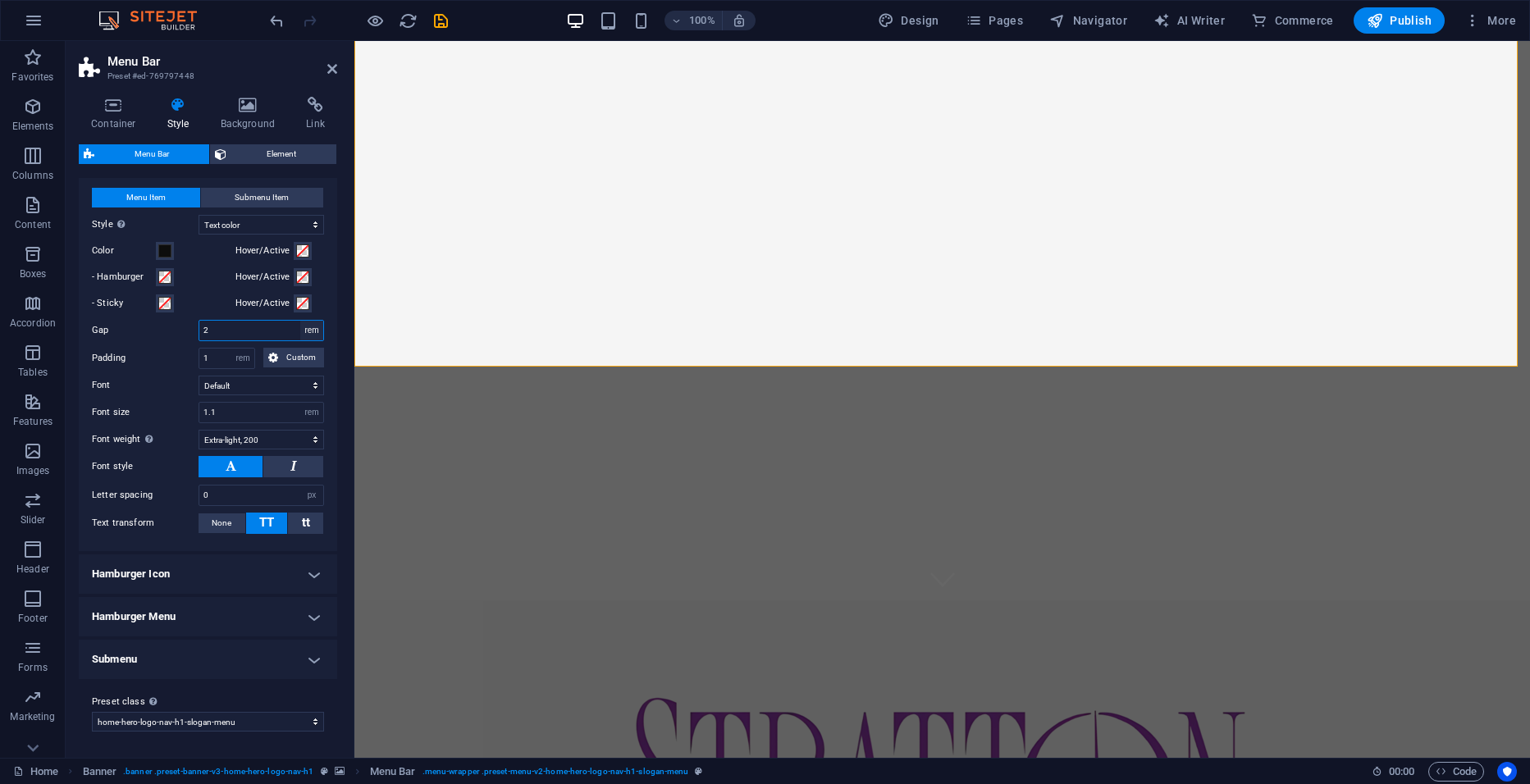 click on "px rem % vh vw" at bounding box center [312, 330] 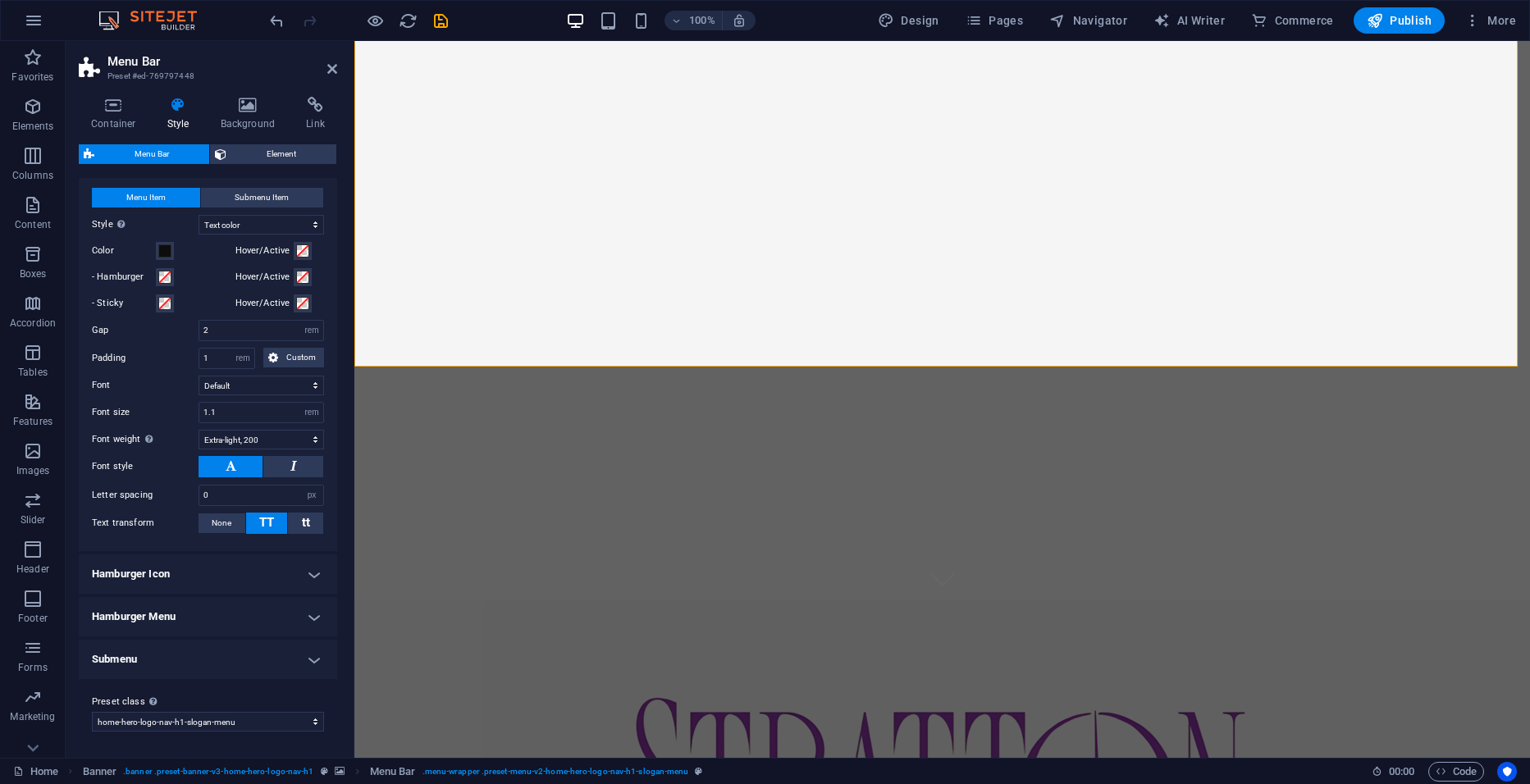 click on "Menu Item Submenu Item Style Switch to preview mode and move the mouse over menu items to test the effect. Plain Text color Box: Fade Box: Flip vertical Box: Flip horizontal Box: Slide down Box: Slide up Box: Slide right Box: Slide left Box: Zoom effect Border Border top & bottom Border left & right Border top Border bottom Color Hover/Active  - Hamburger Hover/Active  - Sticky Hover/Active Hover border width [NUMBER] px rem vh vw Round corners [NUMBER] px rem % vh vw Custom Custom [NUMBER] px rem % vh vw [NUMBER] px rem % vh vw [NUMBER] px rem % vh vw [NUMBER] px rem % vh vw Gap [NUMBER] px rem % vh vw Padding [NUMBER] px rem % vh vw Custom Custom [NUMBER] px rem % vh vw [NUMBER] px rem % vh vw [NUMBER] px rem % vh vw [NUMBER] px rem % vh vw Font Default Headlines Font size [NUMBER] px rem % vh vw Font weight To display the font weight correctly, it may need to be enabled.  Manage Fonts Thin, [NUMBER] Extra-light, [NUMBER] Light, [NUMBER] Regular, [NUMBER] Medium, [NUMBER] Semi-bold, [NUMBER] Bold, [NUMBER] Extra-bold, [NUMBER] Black, [NUMBER] Font style Letter spacing [NUMBER] px rem vh vw Text transform None TT tt Style Plain Text color Color" at bounding box center (208, 361) 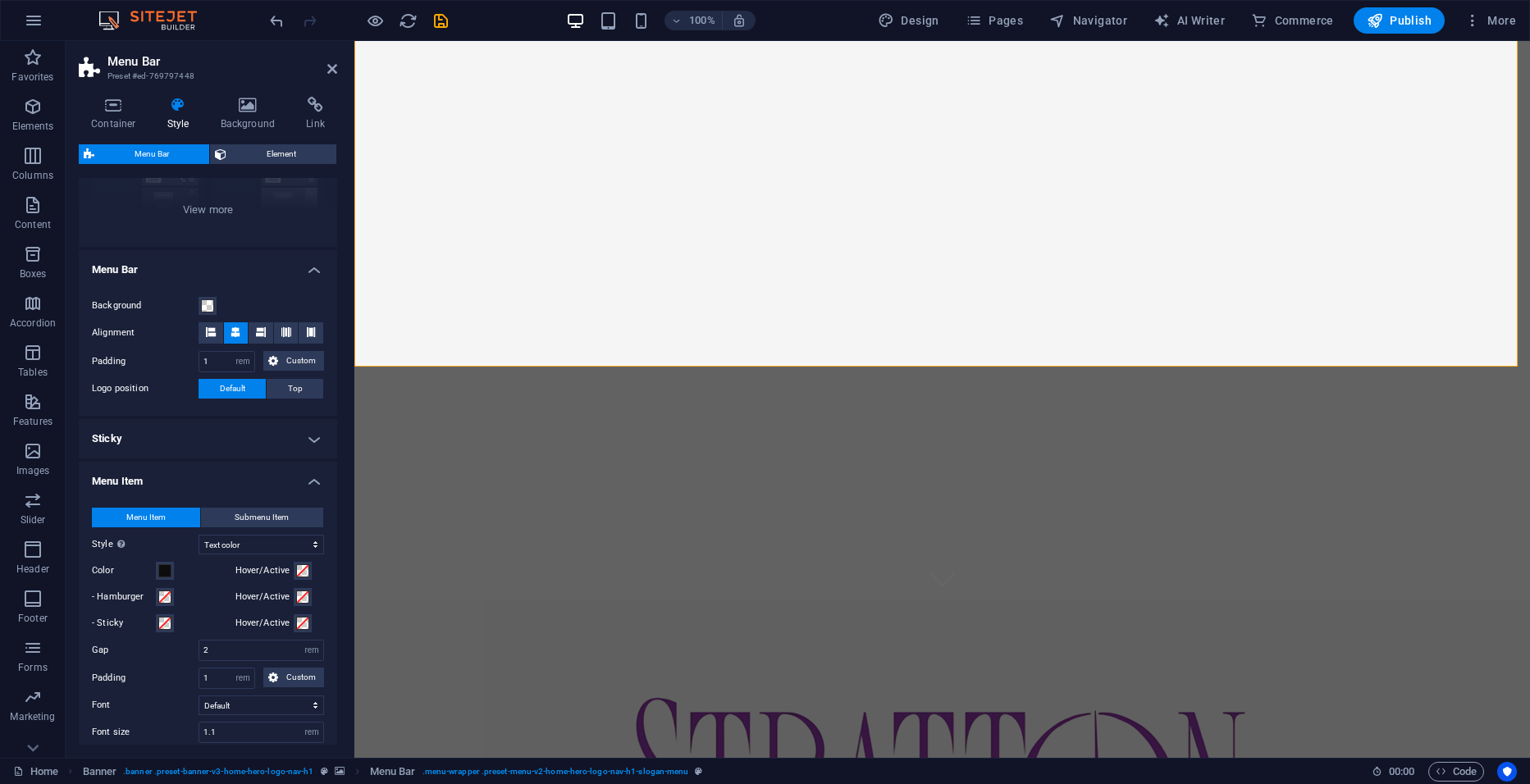 scroll, scrollTop: 384, scrollLeft: 0, axis: vertical 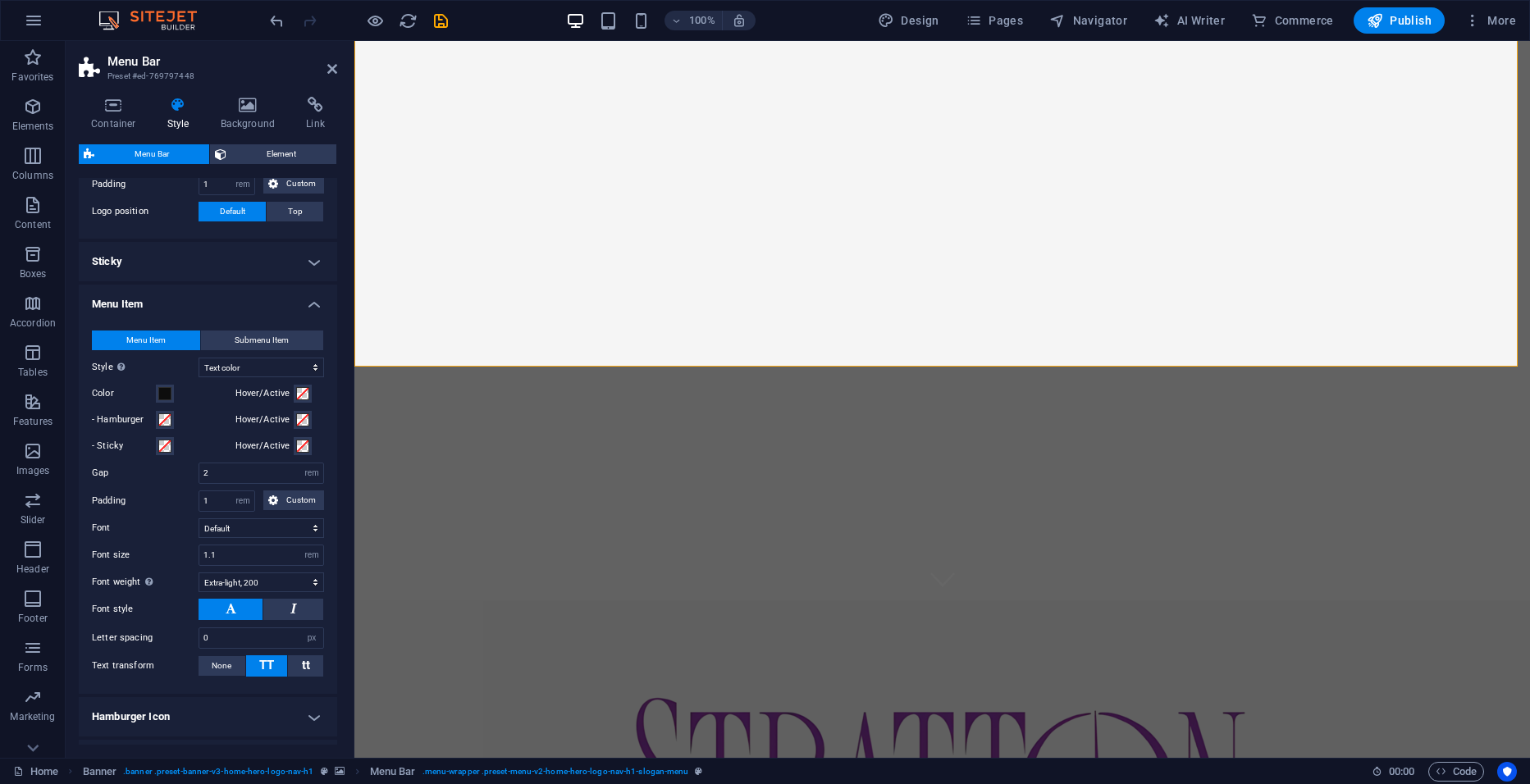 click on "Sticky" at bounding box center [208, 262] 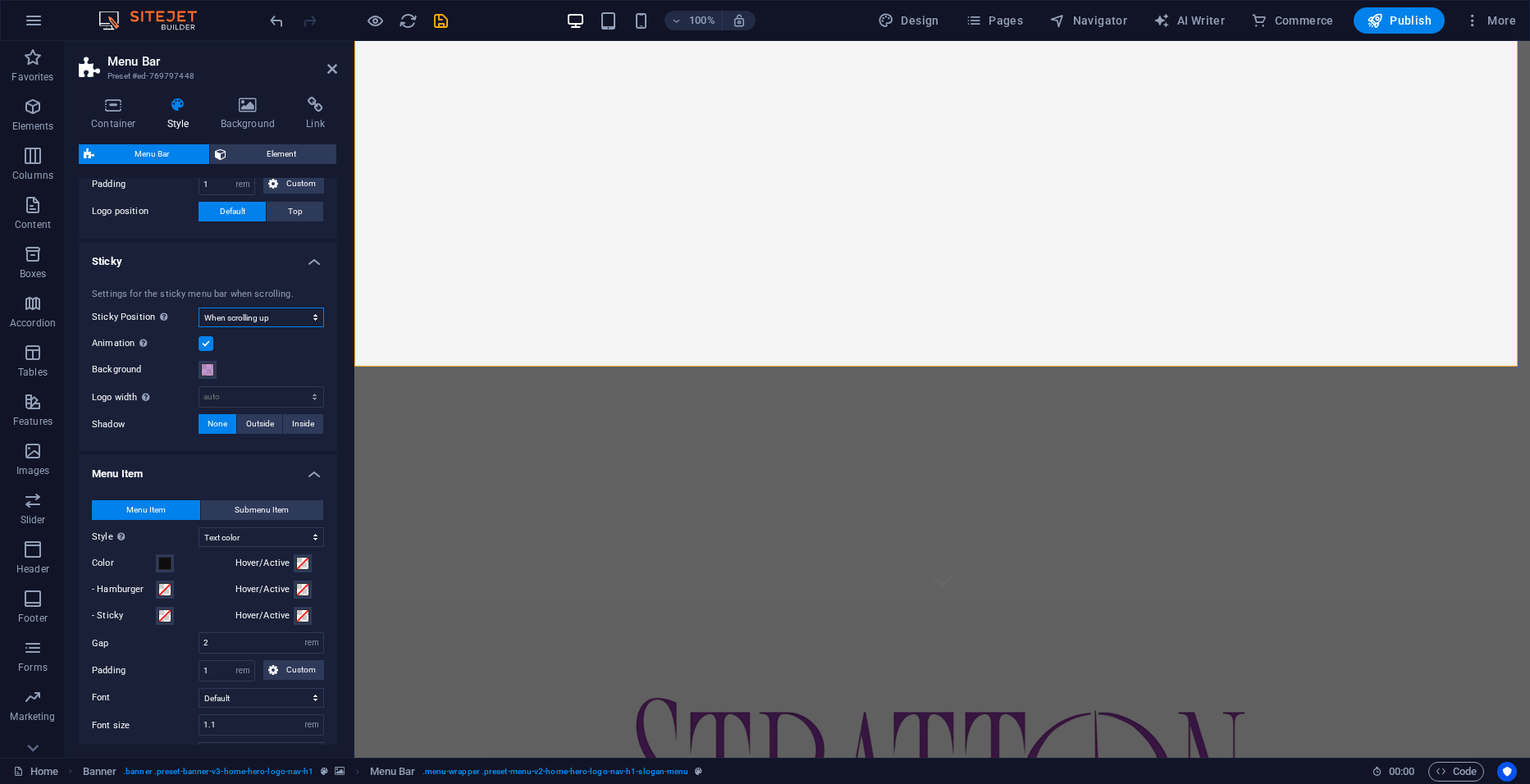 click on "Off Instant After menu After banner When scrolling up" at bounding box center [261, 317] 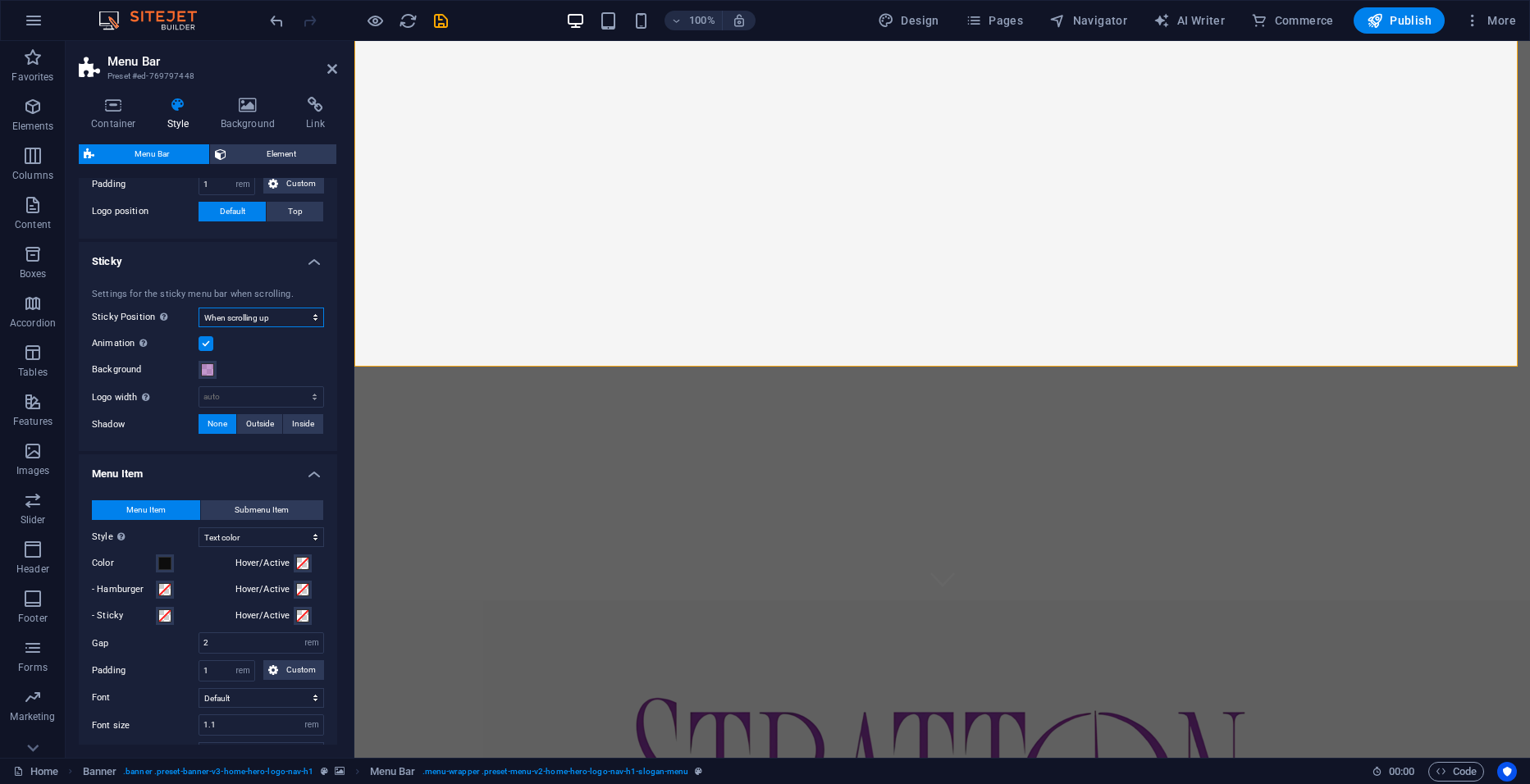 select on "sticky_none" 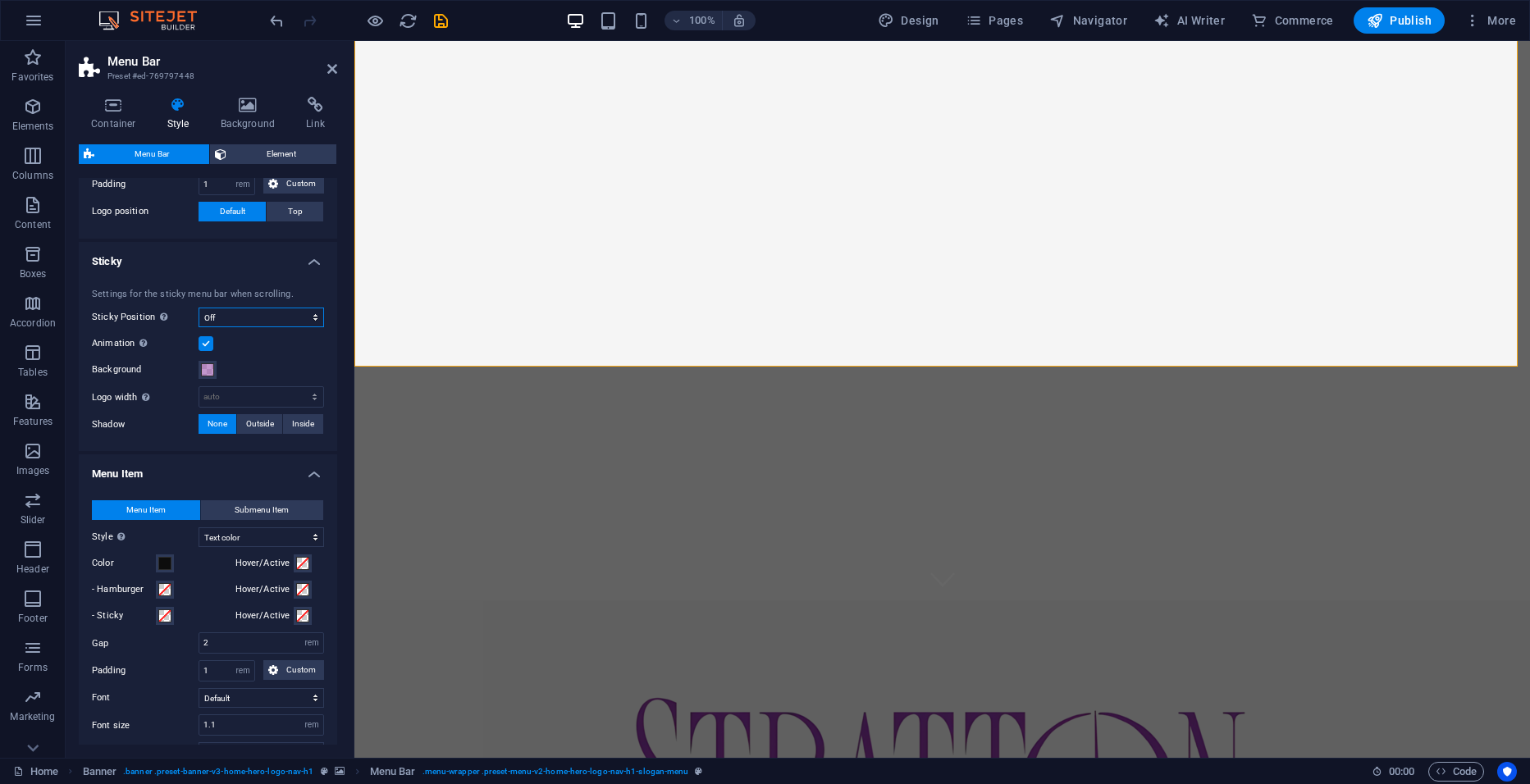 click on "Off Instant After menu After banner When scrolling up" at bounding box center [261, 317] 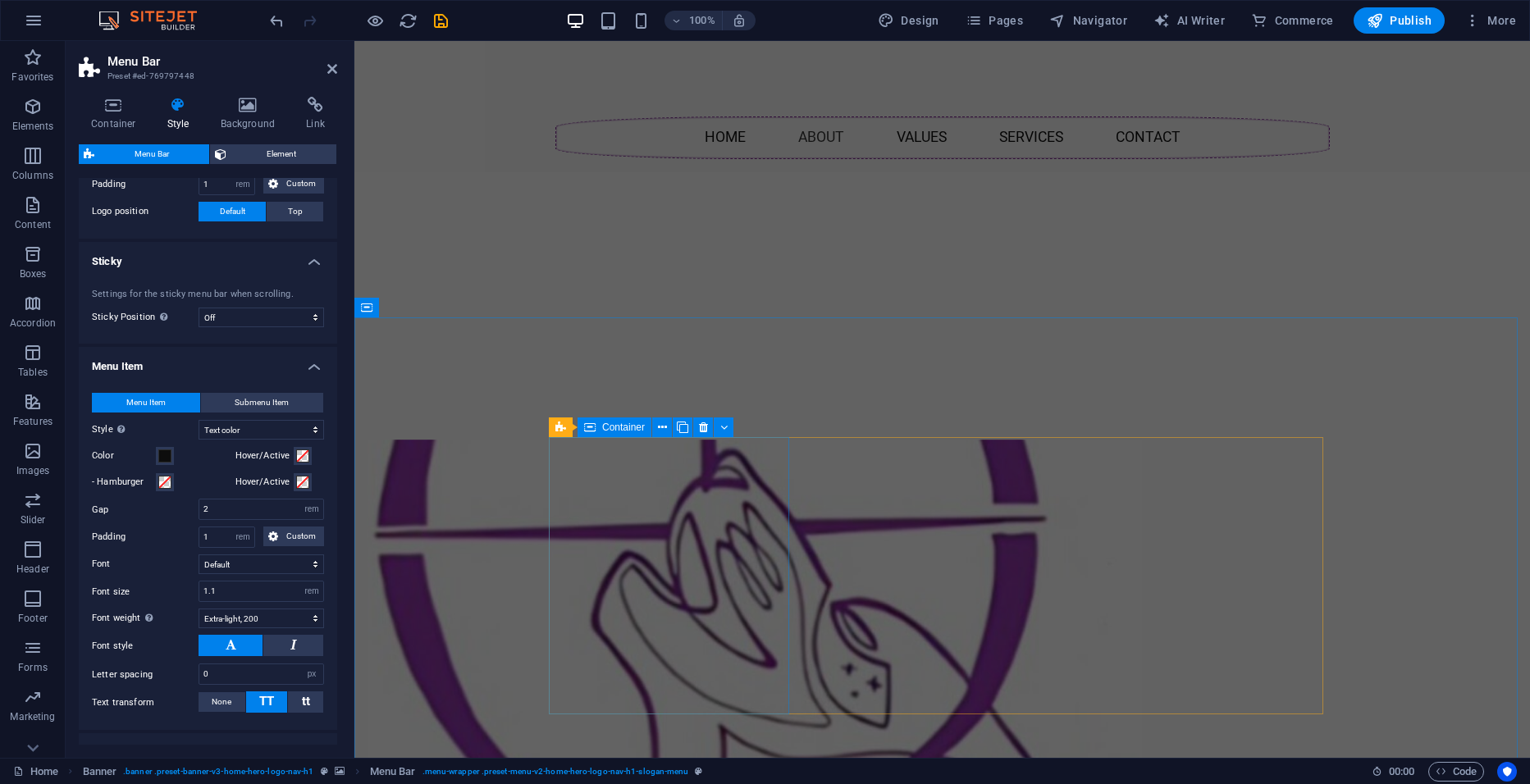 scroll, scrollTop: 1046, scrollLeft: 0, axis: vertical 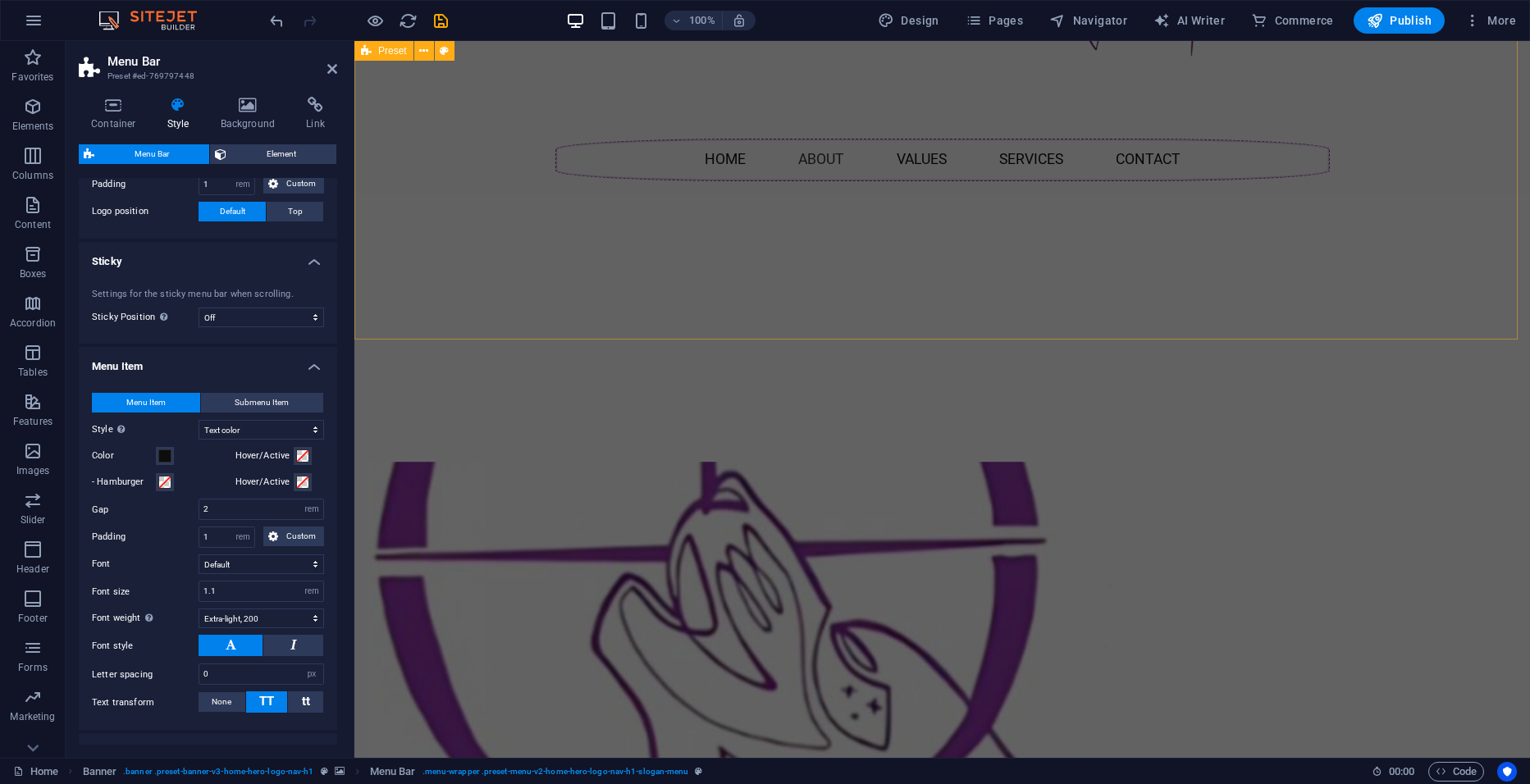 click on "Drop content here or  Add elements  Paste clipboard About Stratton. Stratton was established in [YEAR], born out of resilience and creativity during the challenging times of the [EVENT] pandemic. Founded by two siblings, the company began as a heartfelt endeavour to navigate through adversity, crafting bespoke clothing for friends and family. This personal and meticulous approach to fashion quickly garnered attention and appreciation, leading to the gradual growth of Stratton.  Stratton specialises in designing, manufacturing, and delivering bespoke clothing tailored to individual preferences and measurements.  We believe that personalized fashion should not be a luxury reserved for a few but a standard available to all who seek to express their unique style through well-crafted garments.  Learn More" at bounding box center [942, 955] 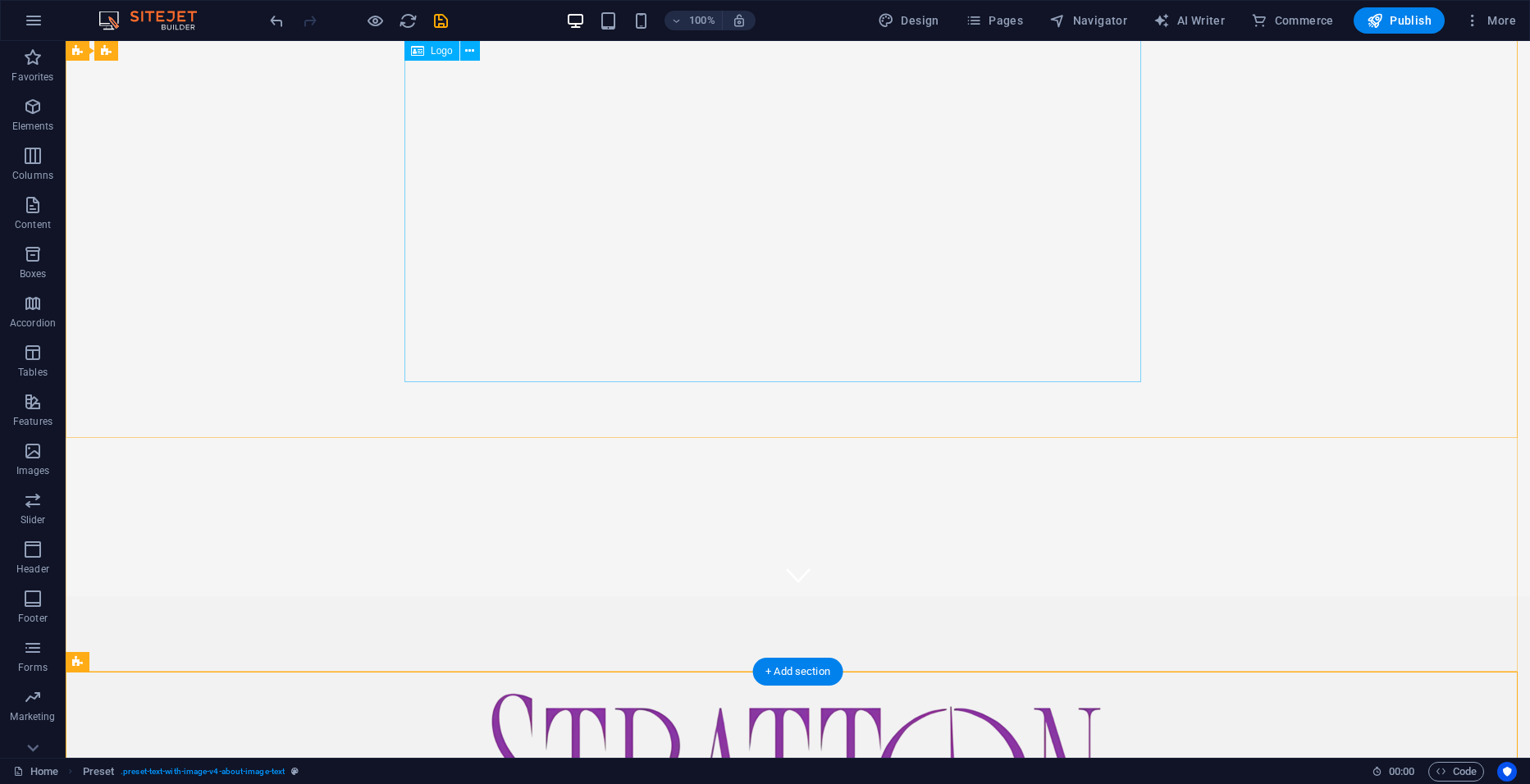scroll, scrollTop: 48, scrollLeft: 0, axis: vertical 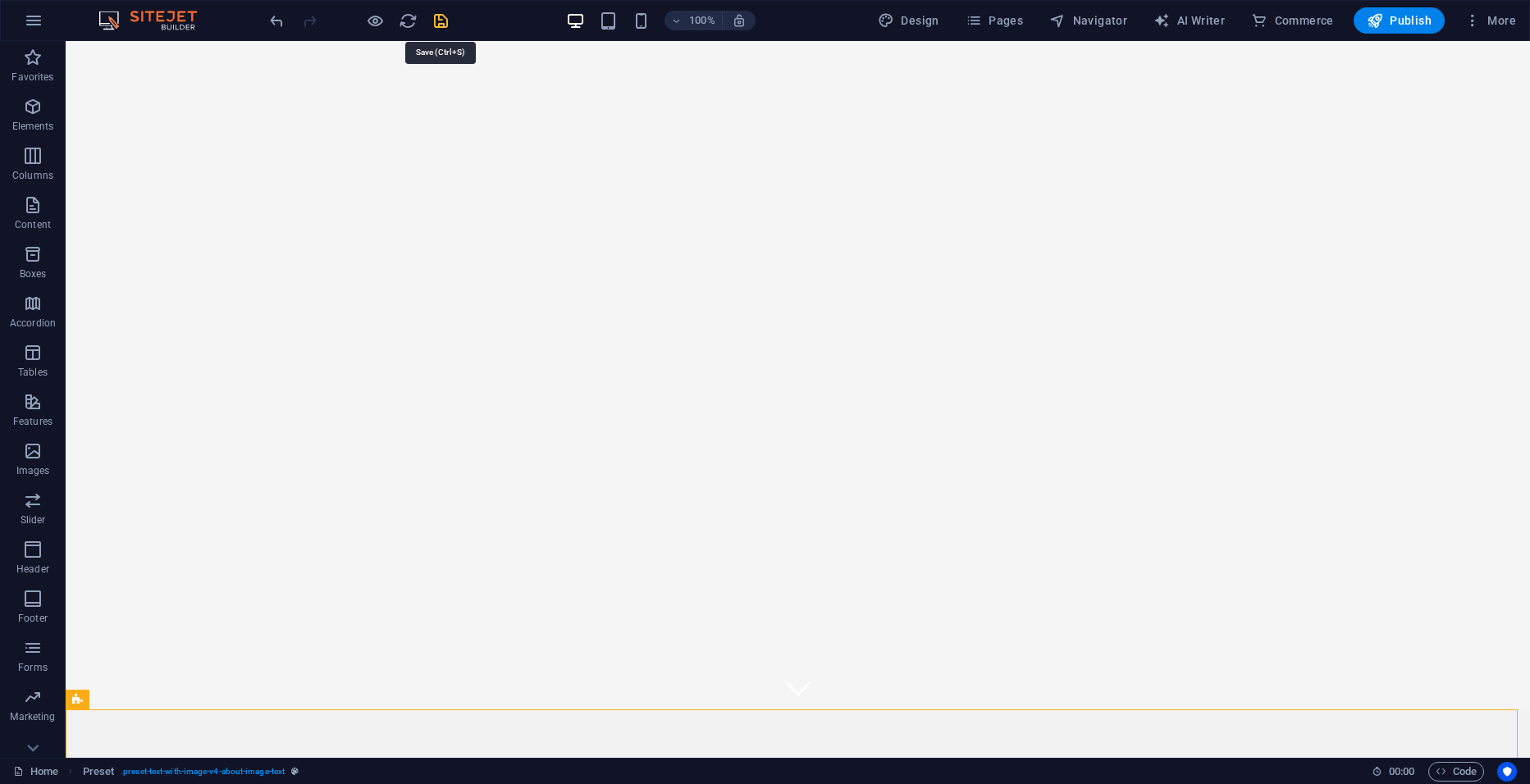 click at bounding box center [441, 21] 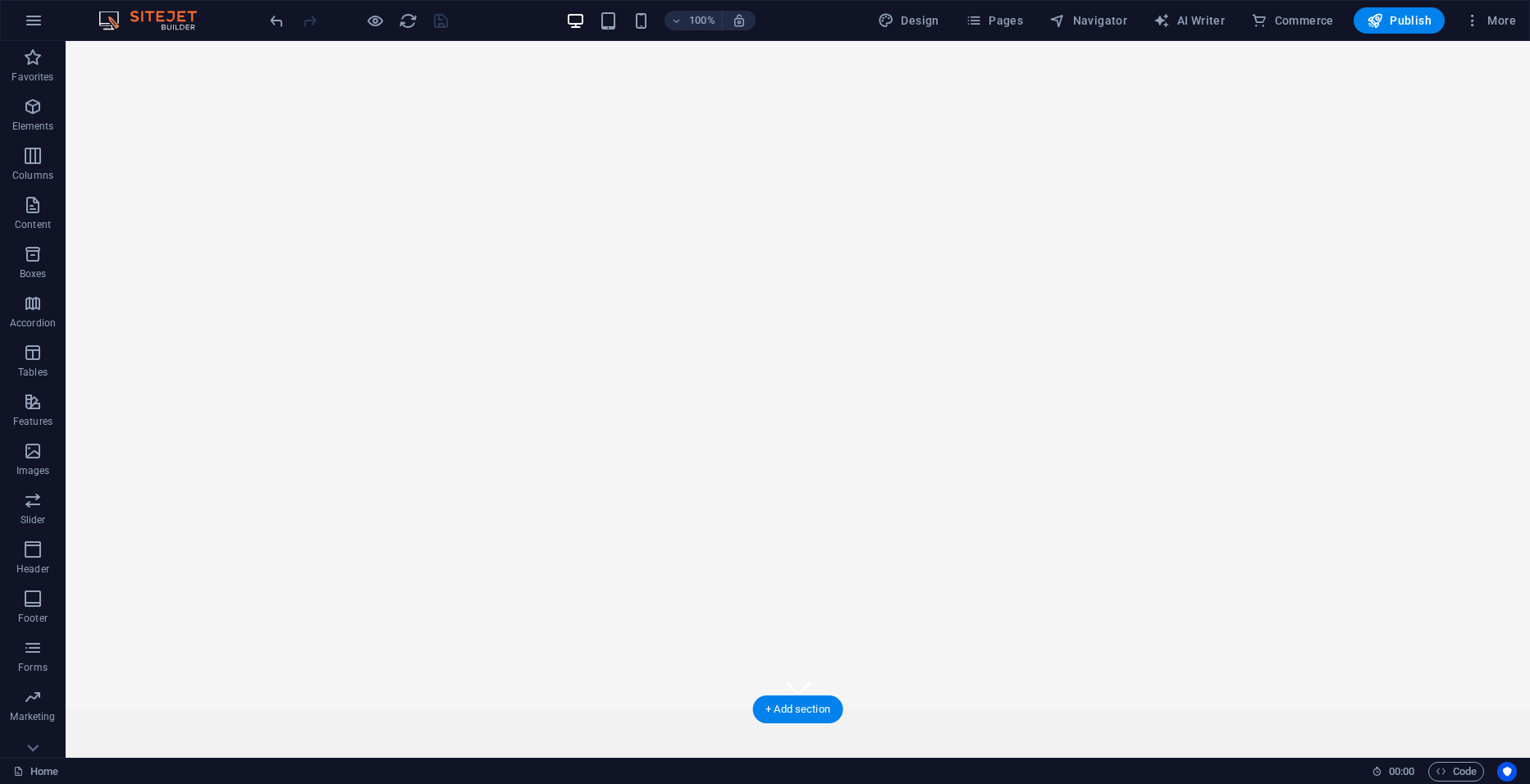 click at bounding box center (792, -7) 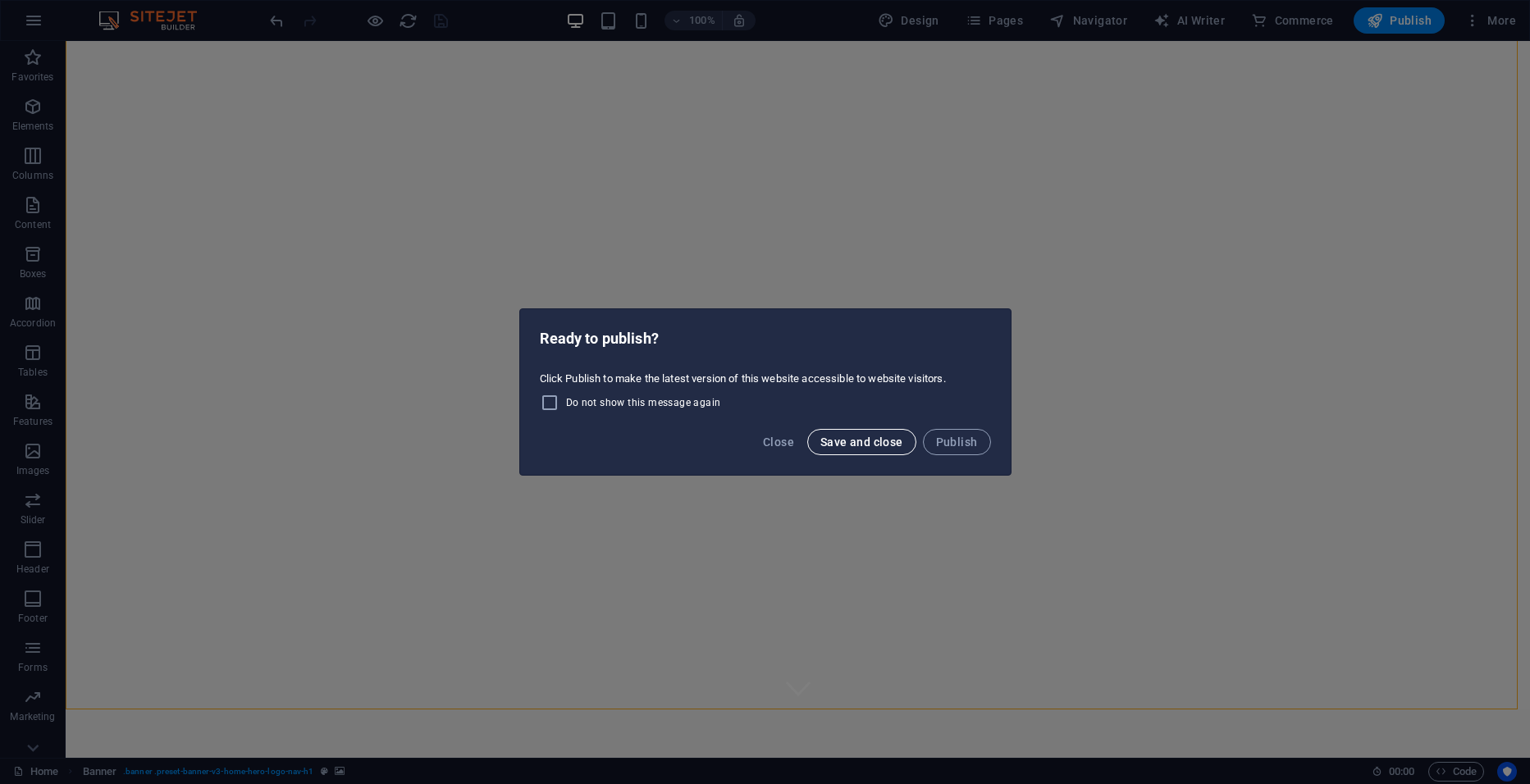 click on "Save and close" at bounding box center (861, 442) 